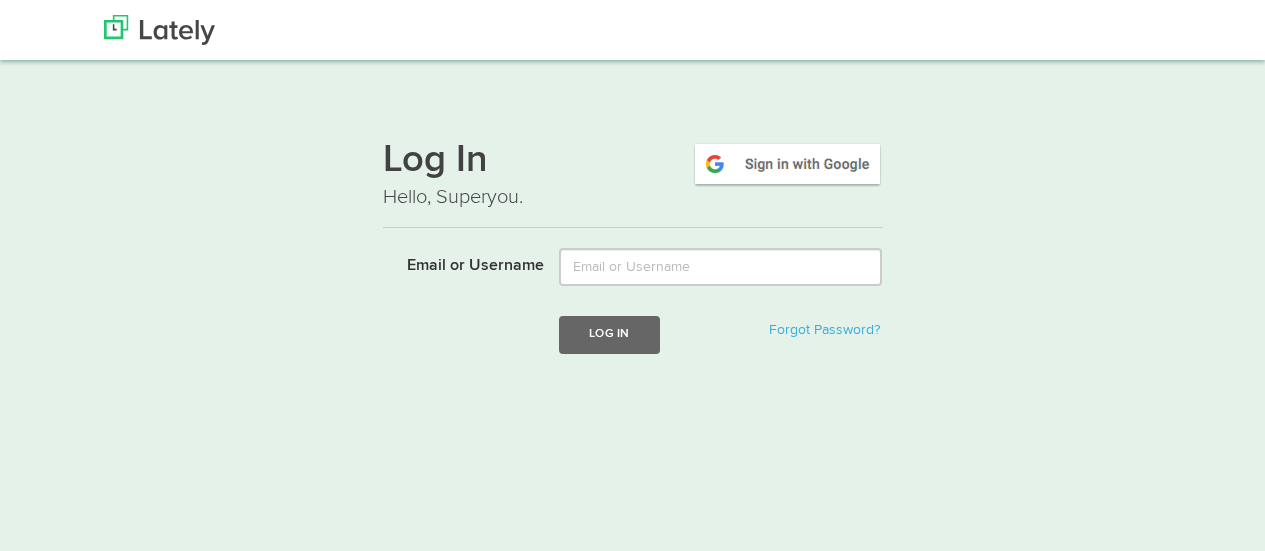 scroll, scrollTop: 0, scrollLeft: 0, axis: both 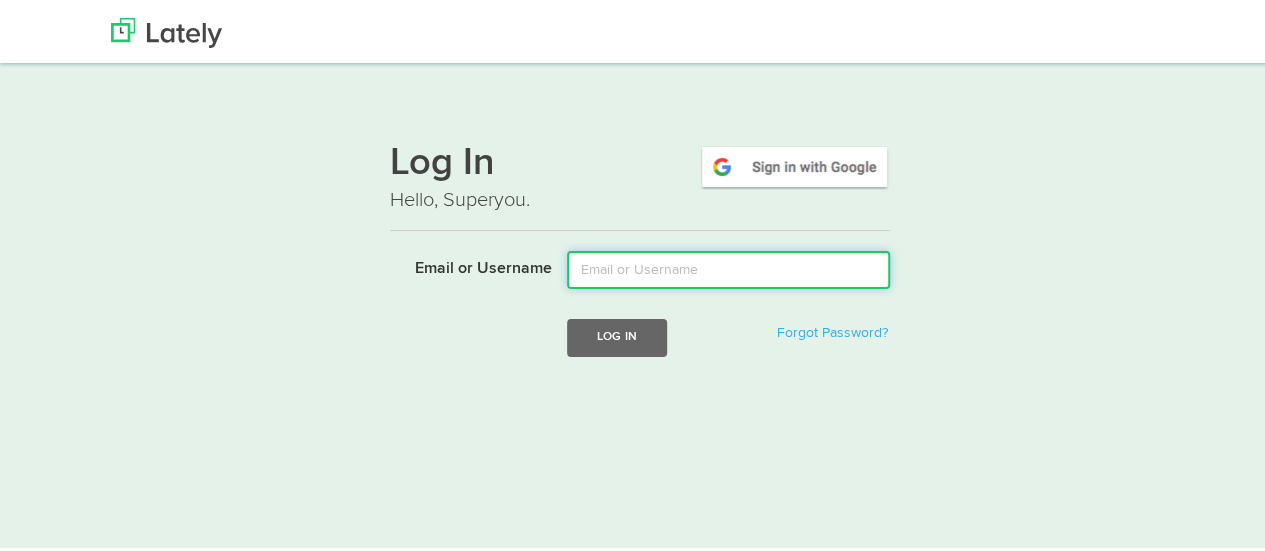 click on "Email or Username" at bounding box center (728, 267) 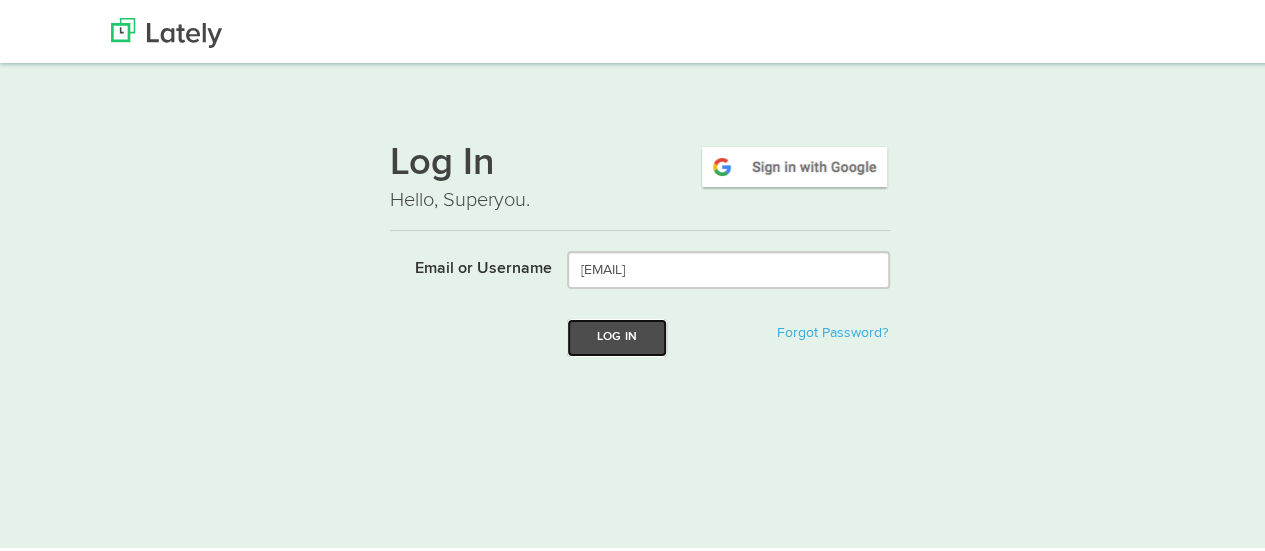 click on "Log In" at bounding box center [617, 334] 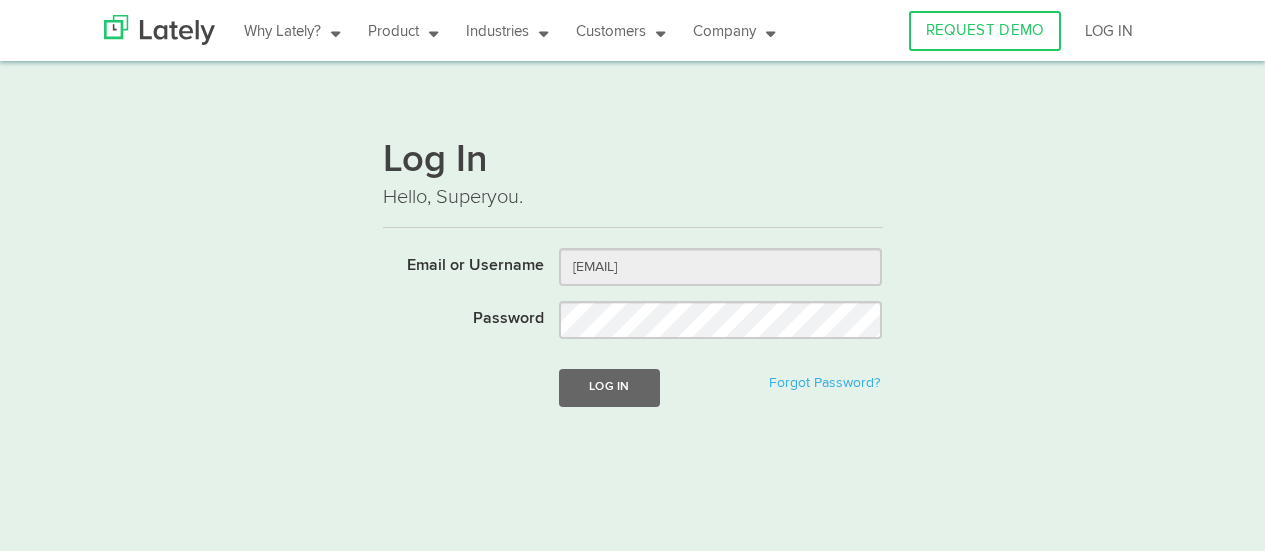 scroll, scrollTop: 0, scrollLeft: 0, axis: both 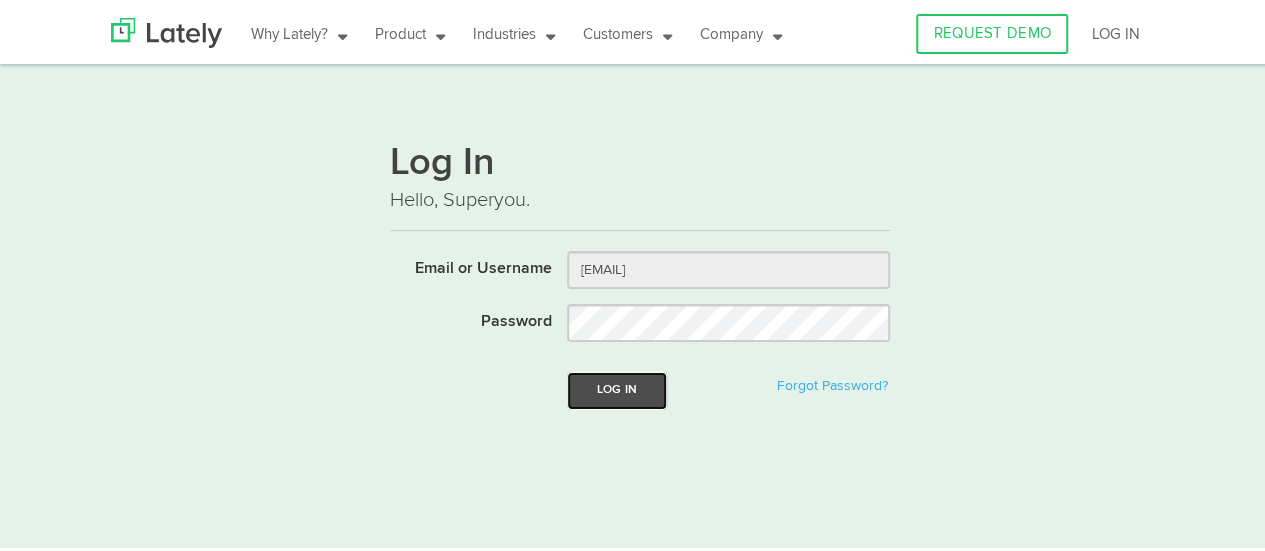 click on "Log In" at bounding box center (617, 387) 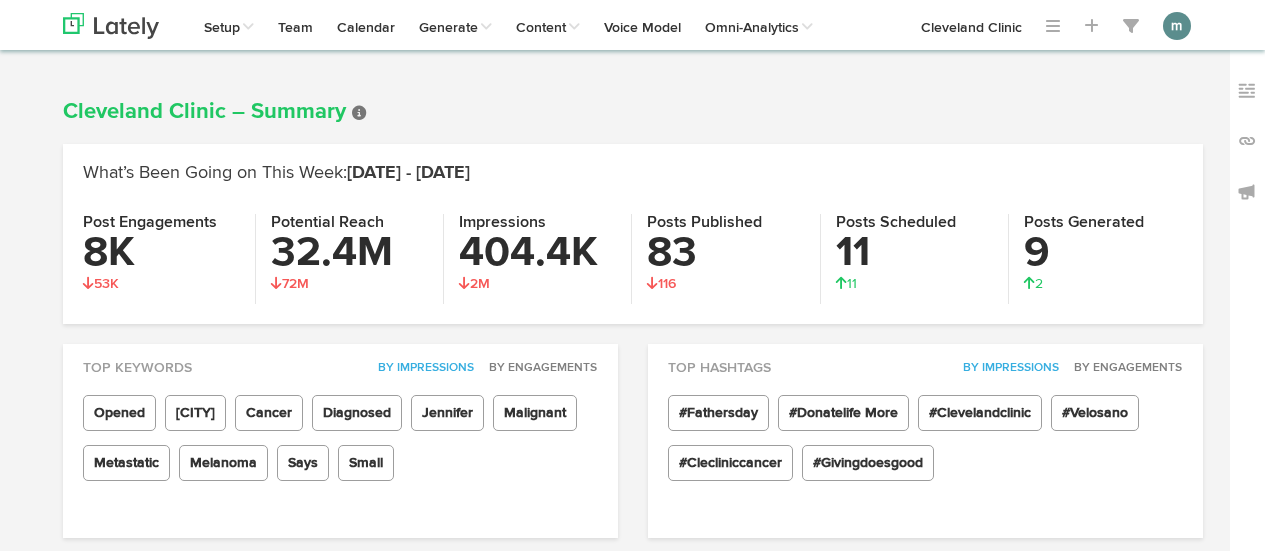 scroll, scrollTop: 0, scrollLeft: 0, axis: both 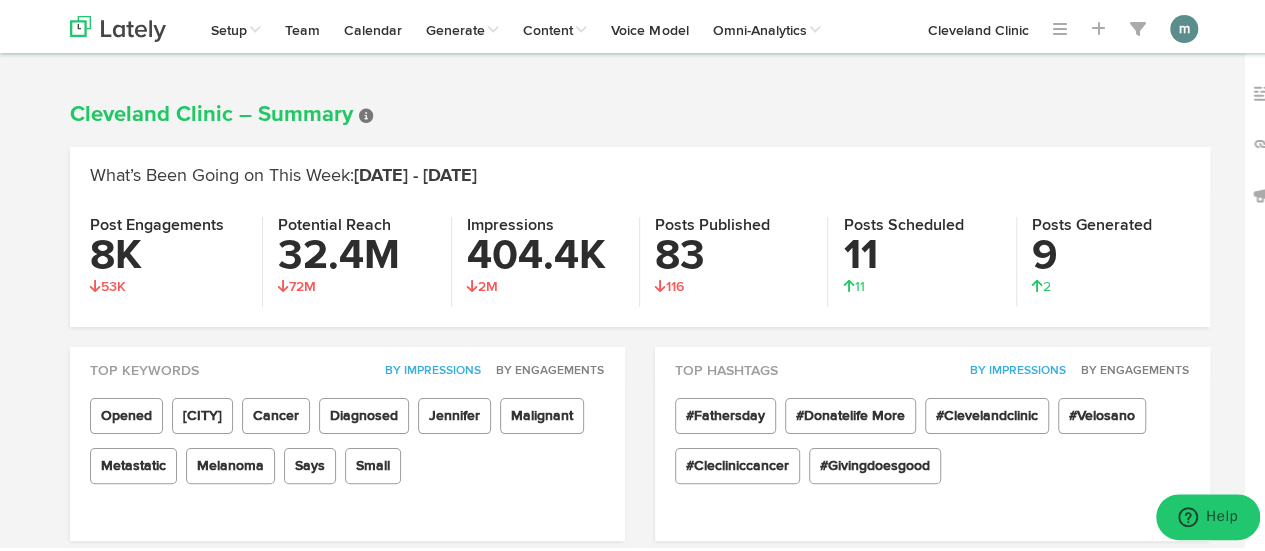 click on "Channels
Create
Generate
Pipeline
Team
Basic Analytics (limited on mobile)
Dashboard List
Account Settings
Subscription
Sign Out
Setup
Key Messaging
Channels & Messaging
Style Guide
Campaign Tags
Shortlink Library
RSS Feeds
UTM Tracking Codes
Competitive Keywords
Team
Calendar
Generate
Generate from Audio/Video" at bounding box center [640, 1179] 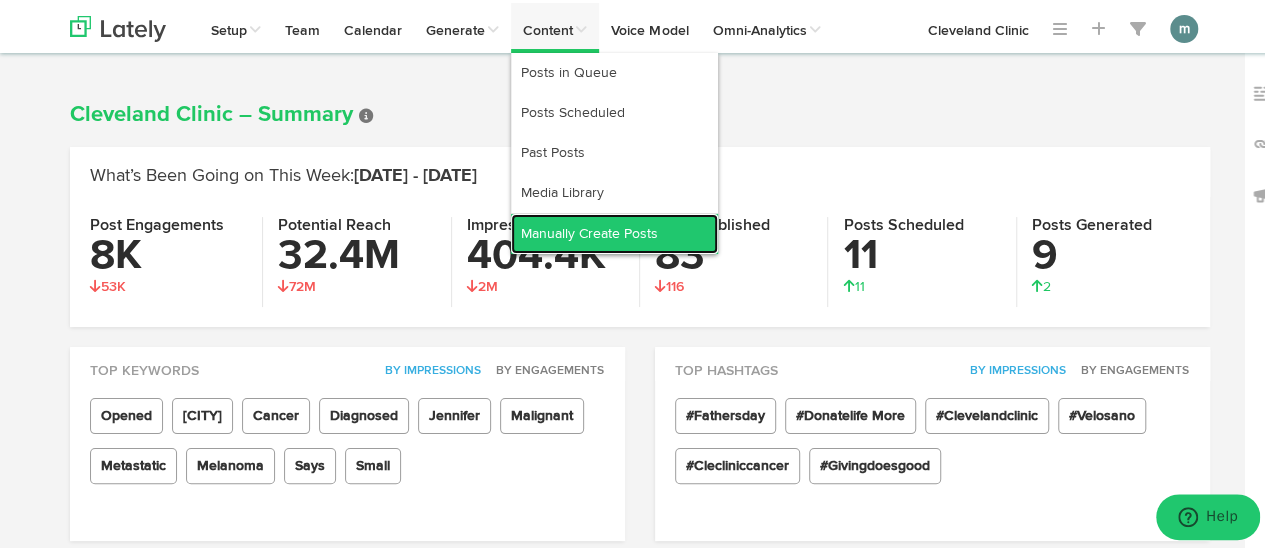 click on "Manually Create Posts" at bounding box center [614, 231] 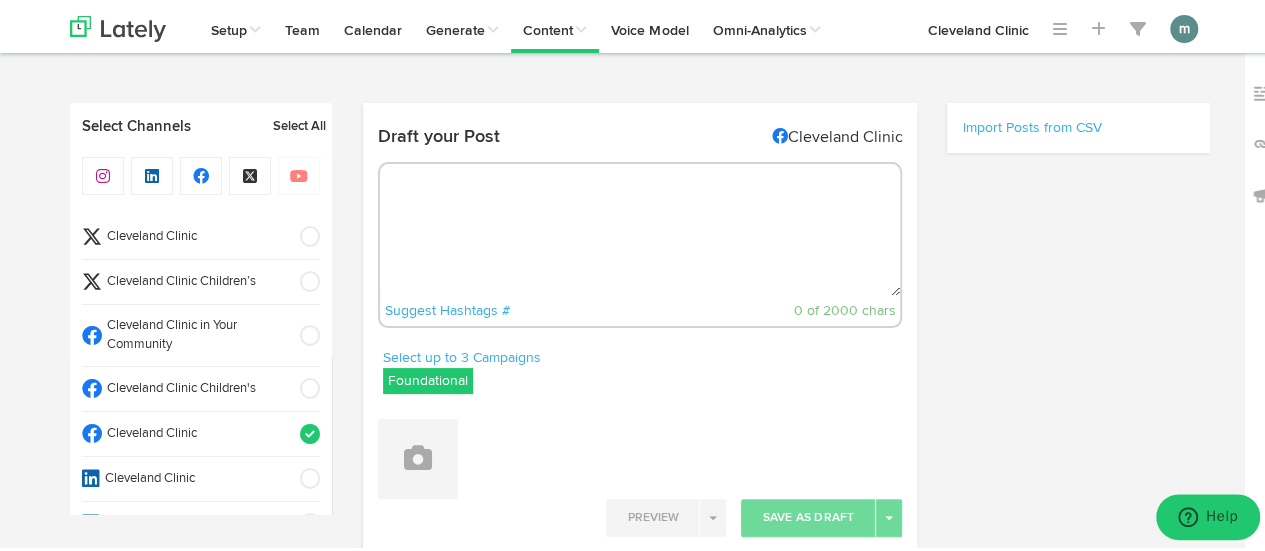 click at bounding box center (640, 227) 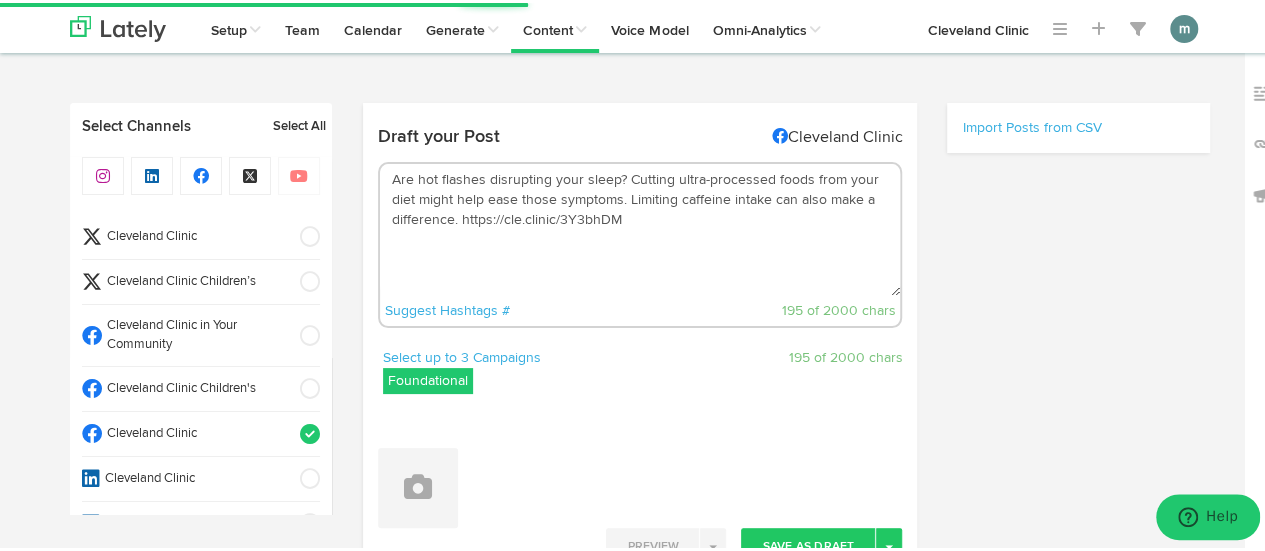 click on "Are hot flashes disrupting your sleep? Cutting ultra-processed foods from your diet might help ease those symptoms. Limiting caffeine intake can also make a difference. https://cle.clinic/3Y3bhDM" at bounding box center [640, 227] 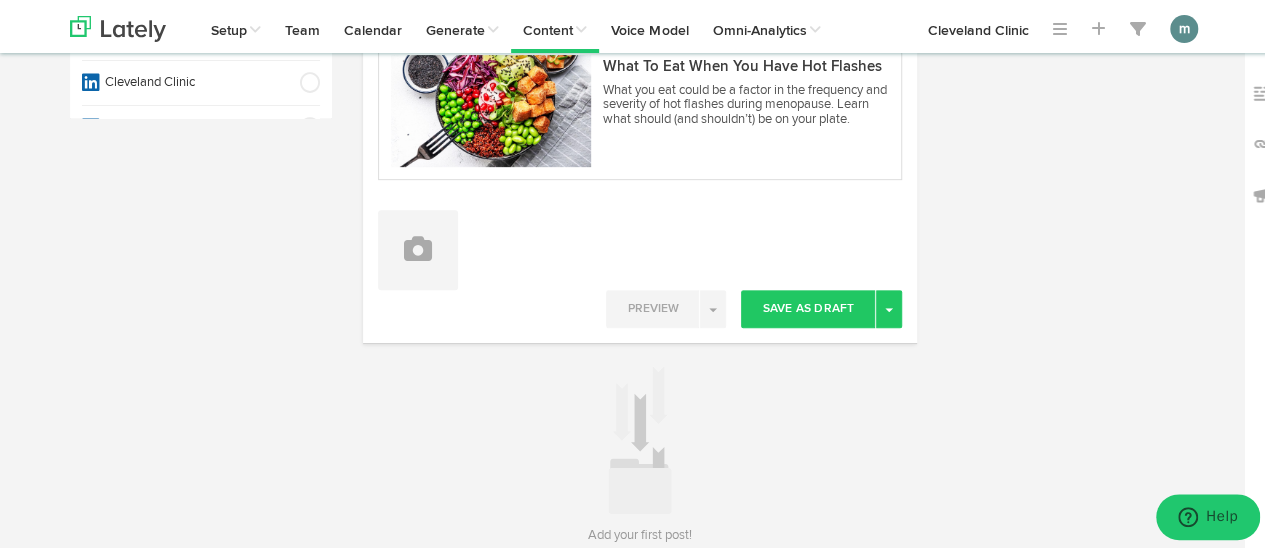 scroll, scrollTop: 400, scrollLeft: 0, axis: vertical 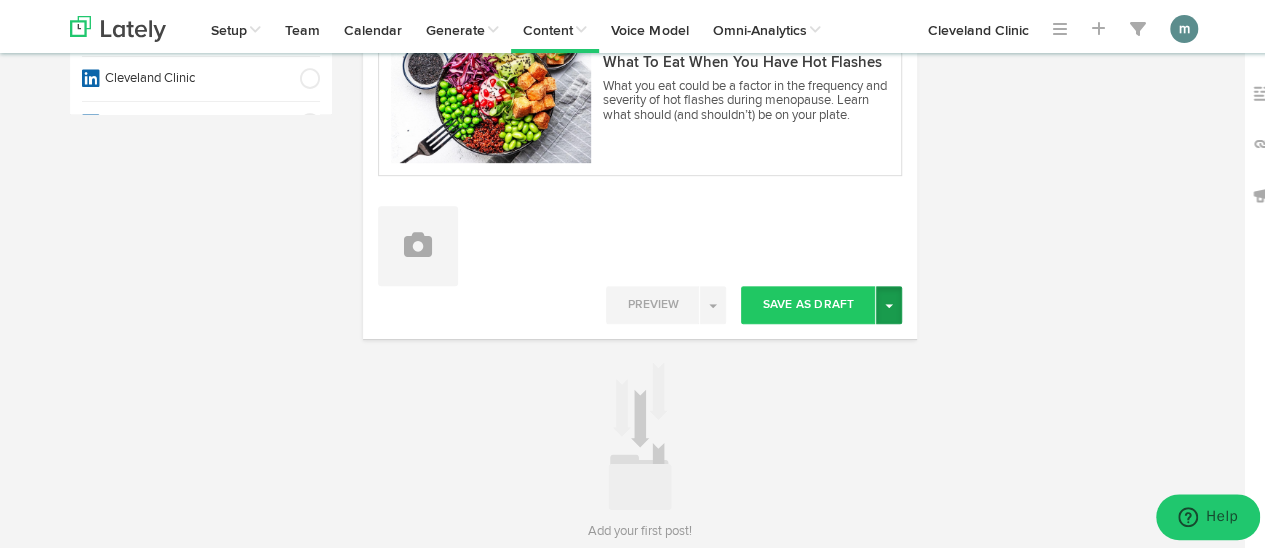 type on "Are hot flashes disrupting your sleep?
Cutting ultra-processed foods from your diet might help ease those symptoms. Limiting caffeine intake can also make a difference. [URL]" 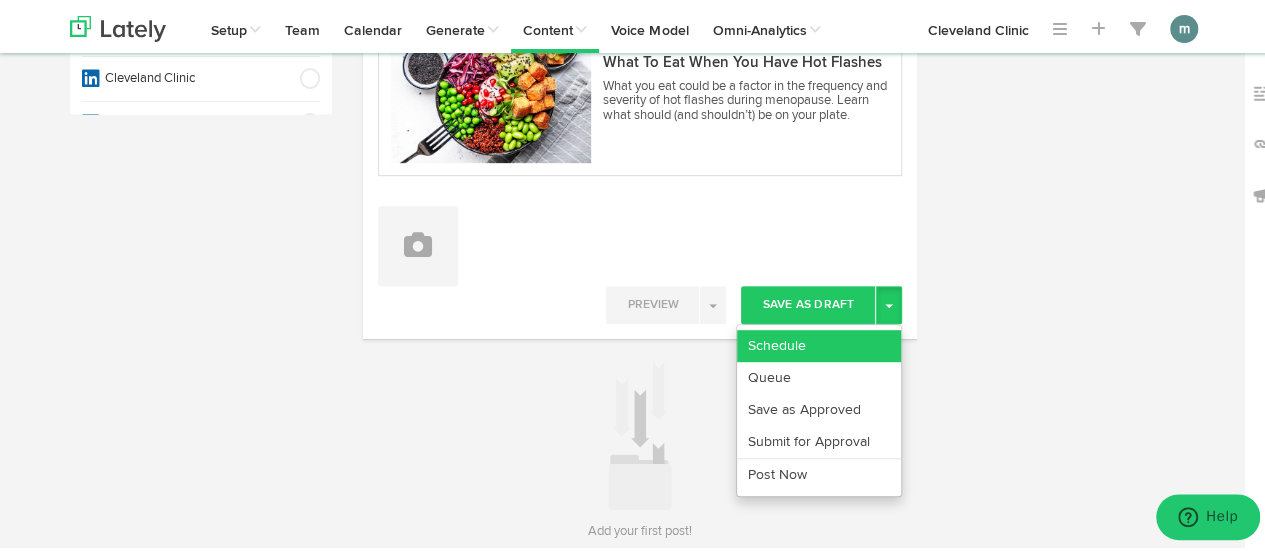 click on "Schedule" at bounding box center (819, 343) 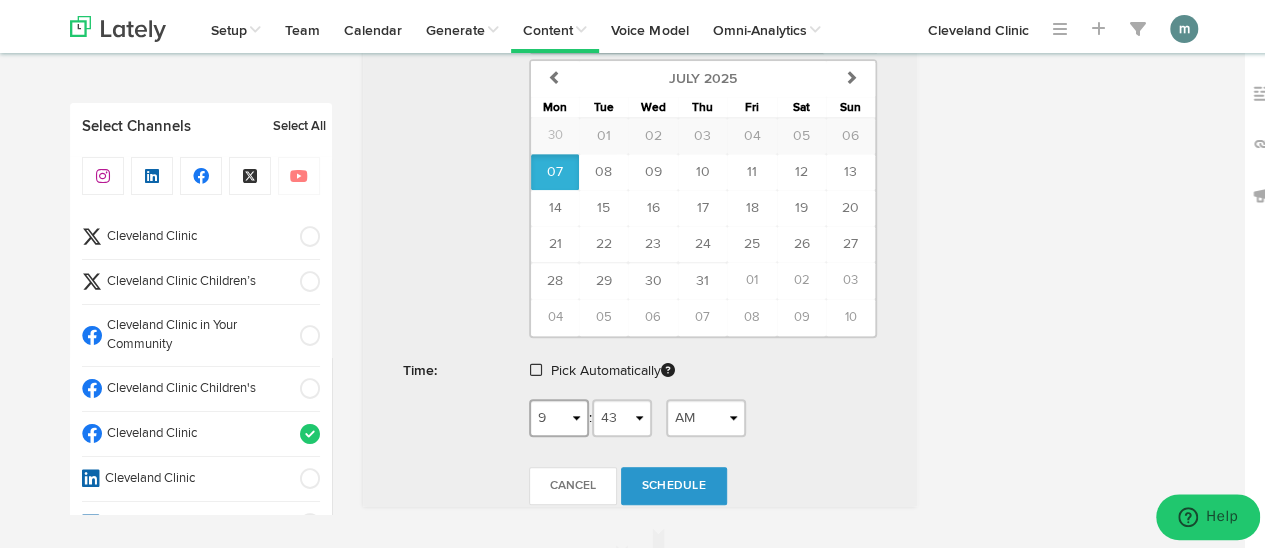 scroll, scrollTop: 900, scrollLeft: 0, axis: vertical 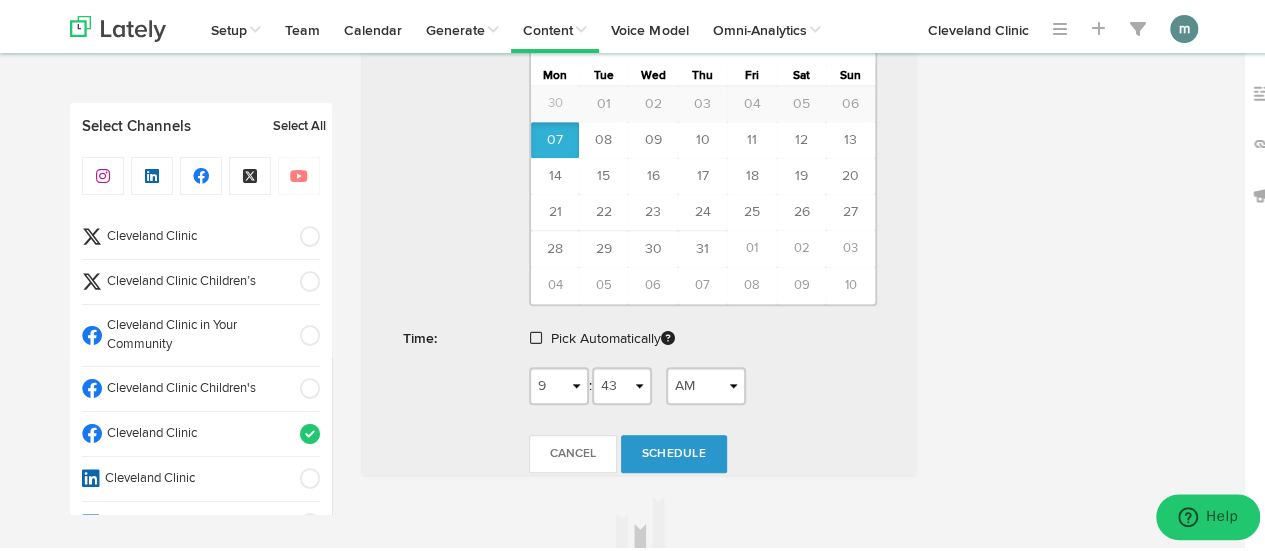 click at bounding box center (536, 335) 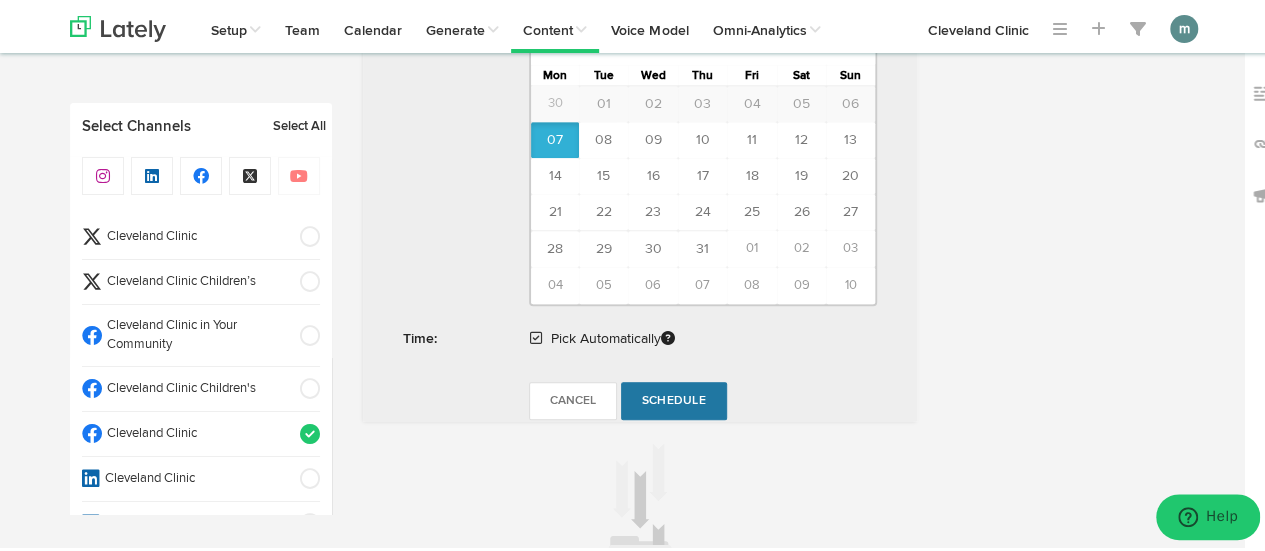 click on "Schedule" at bounding box center [674, 398] 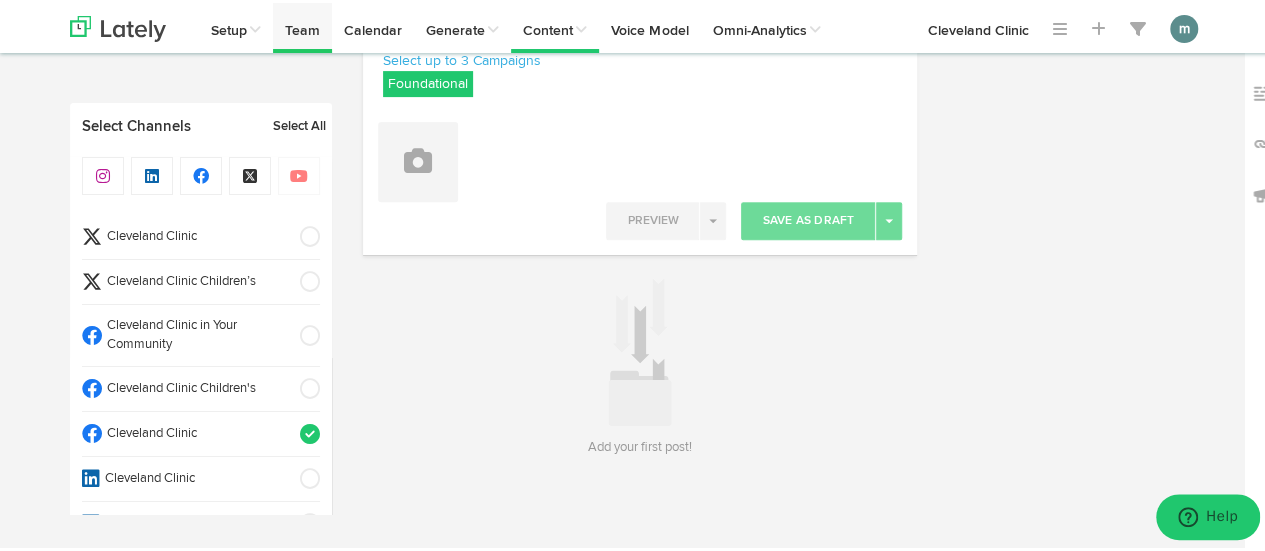scroll, scrollTop: 295, scrollLeft: 0, axis: vertical 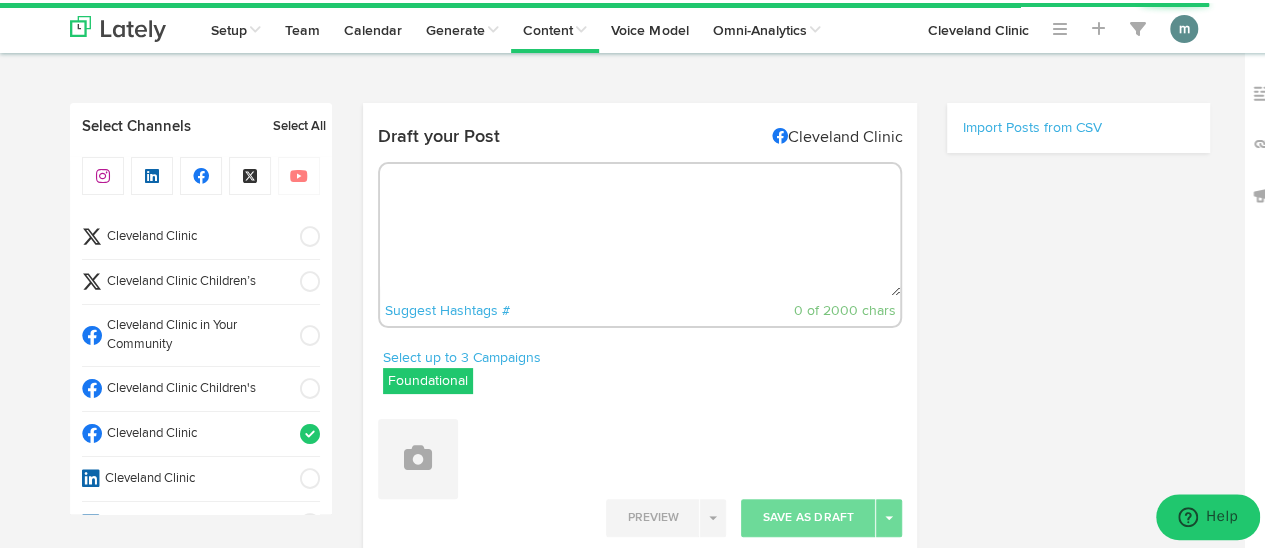 click at bounding box center (640, 227) 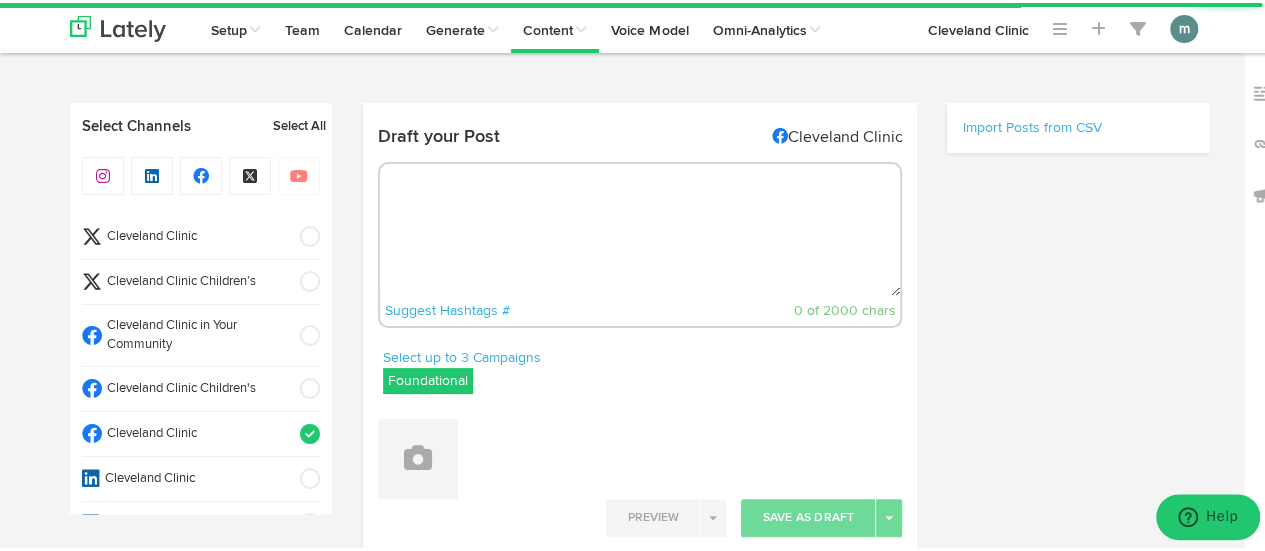 paste on "An endocrinologist explains the connection between diabetes, insulin and weight. https://cle.clinic/41K6050" 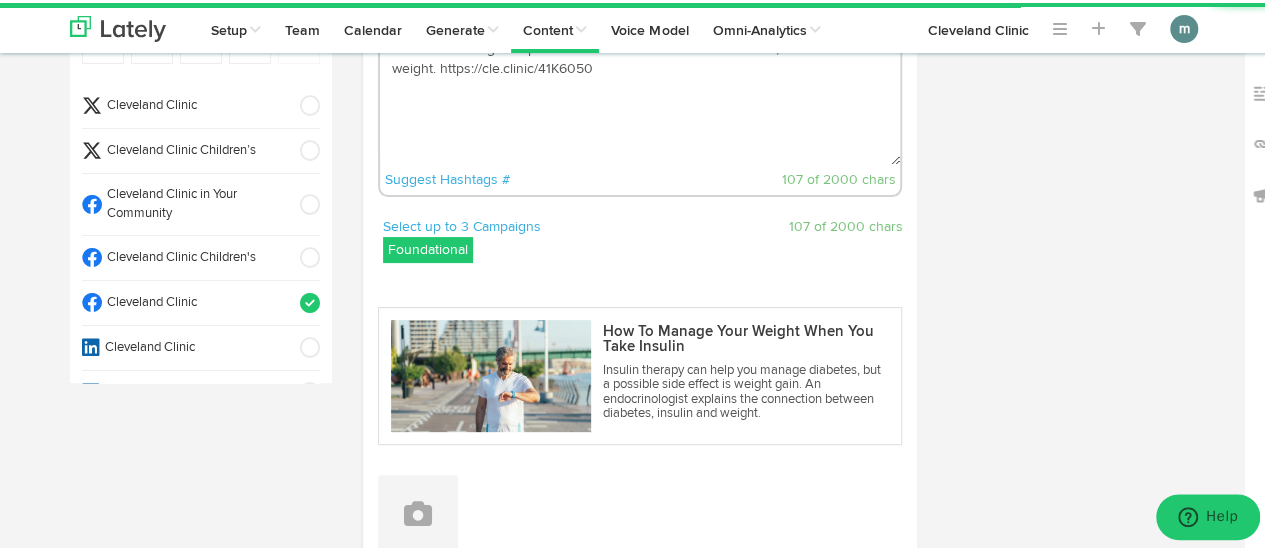 scroll, scrollTop: 300, scrollLeft: 0, axis: vertical 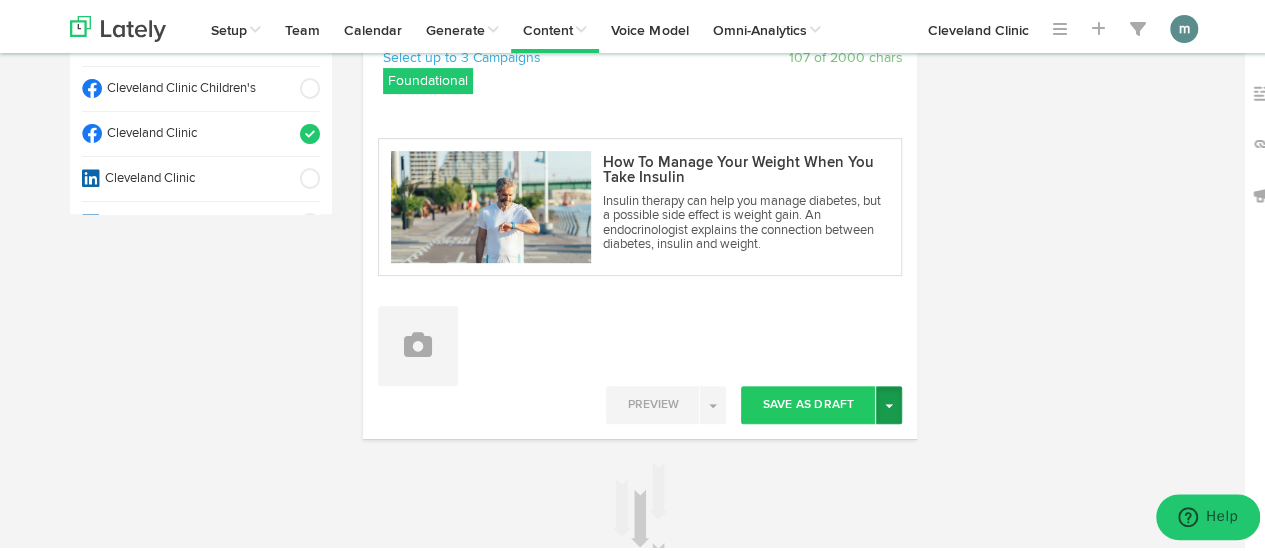type on "An endocrinologist explains the connection between diabetes, insulin and weight. https://cle.clinic/41K6050" 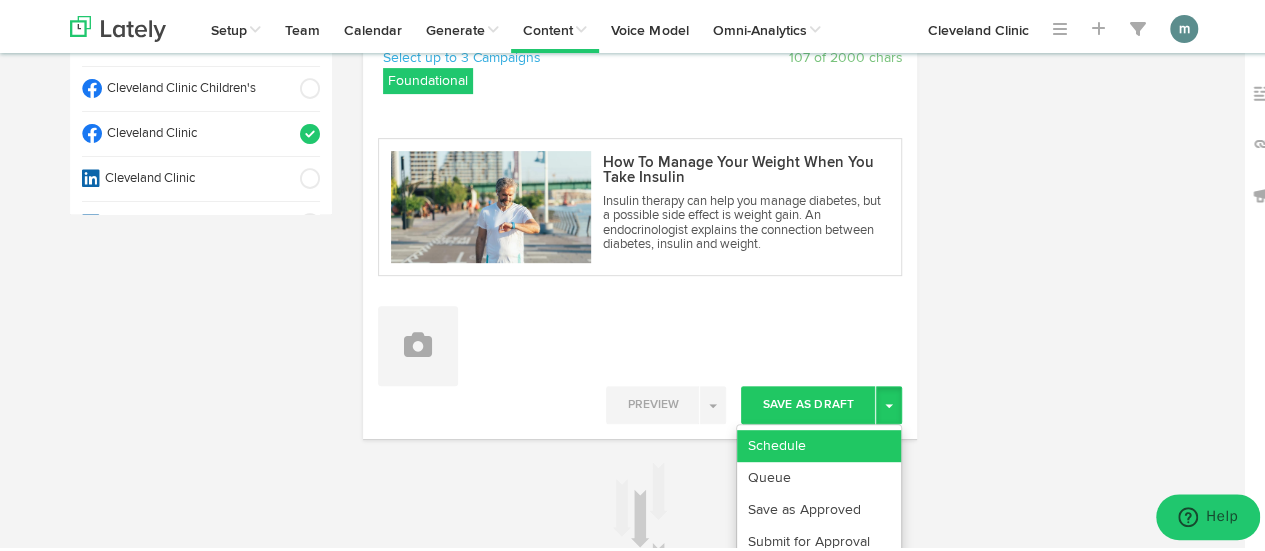 click on "Schedule" at bounding box center [819, 443] 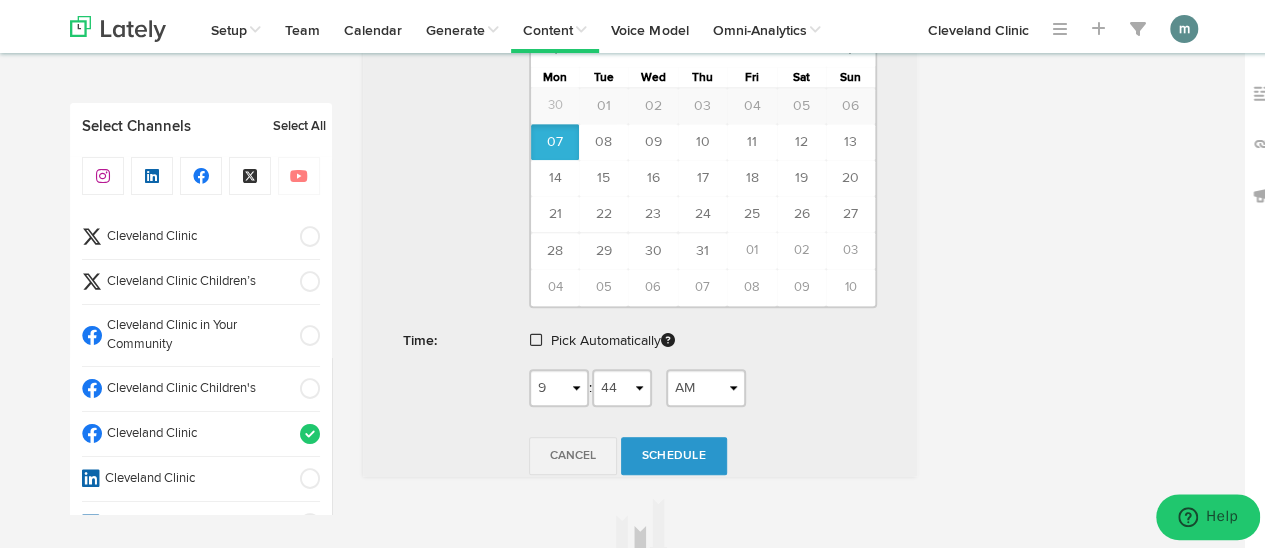 scroll, scrollTop: 900, scrollLeft: 0, axis: vertical 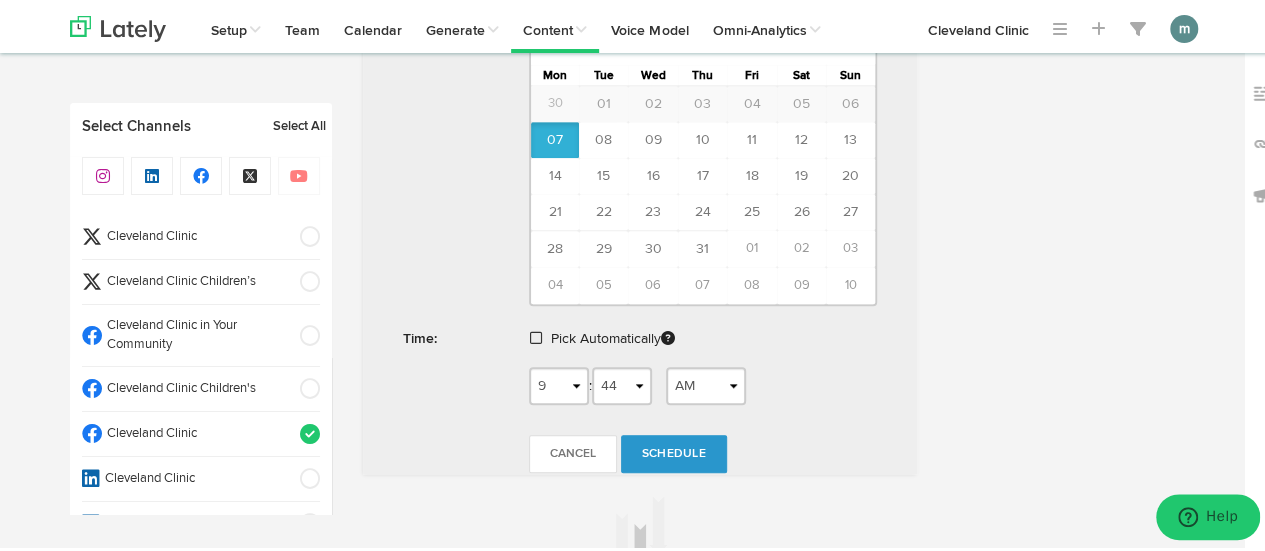 click at bounding box center [536, 335] 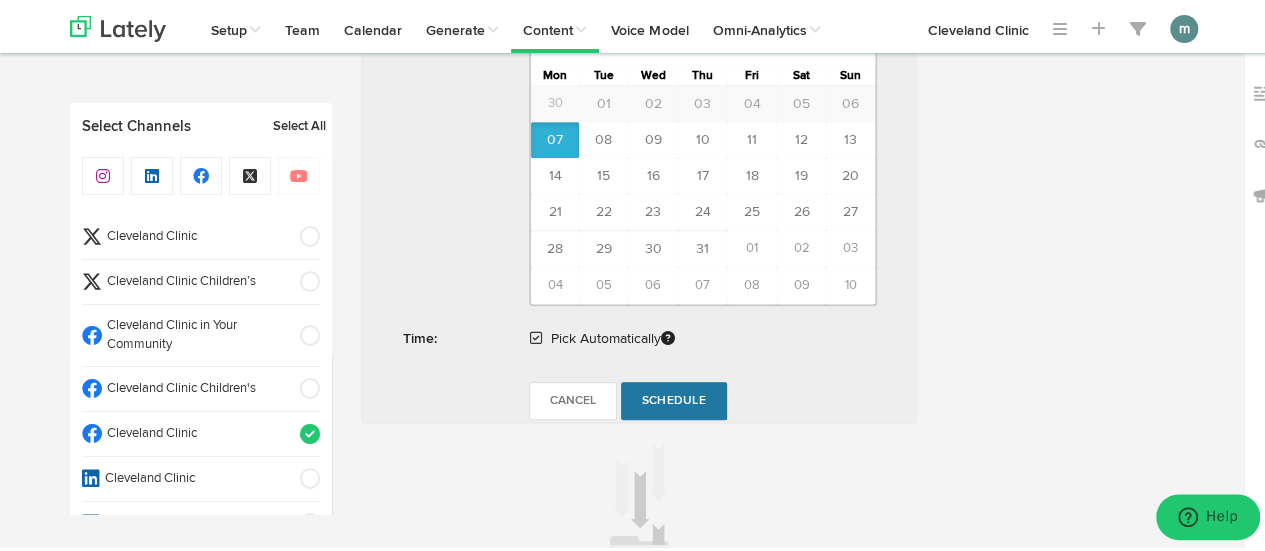 click on "Schedule" at bounding box center (674, 398) 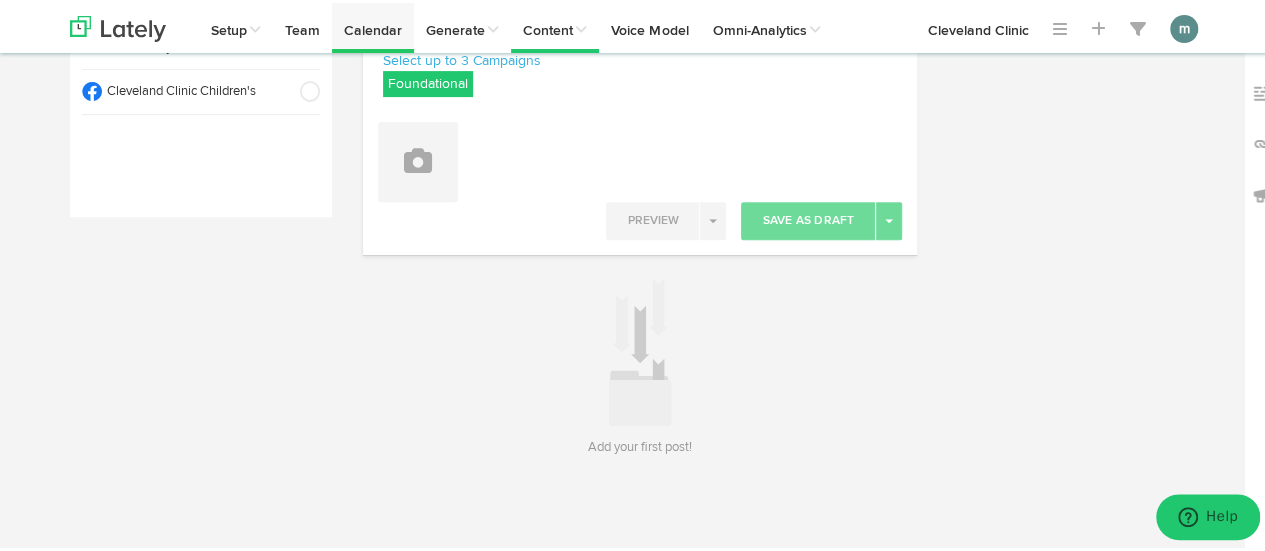 scroll, scrollTop: 295, scrollLeft: 0, axis: vertical 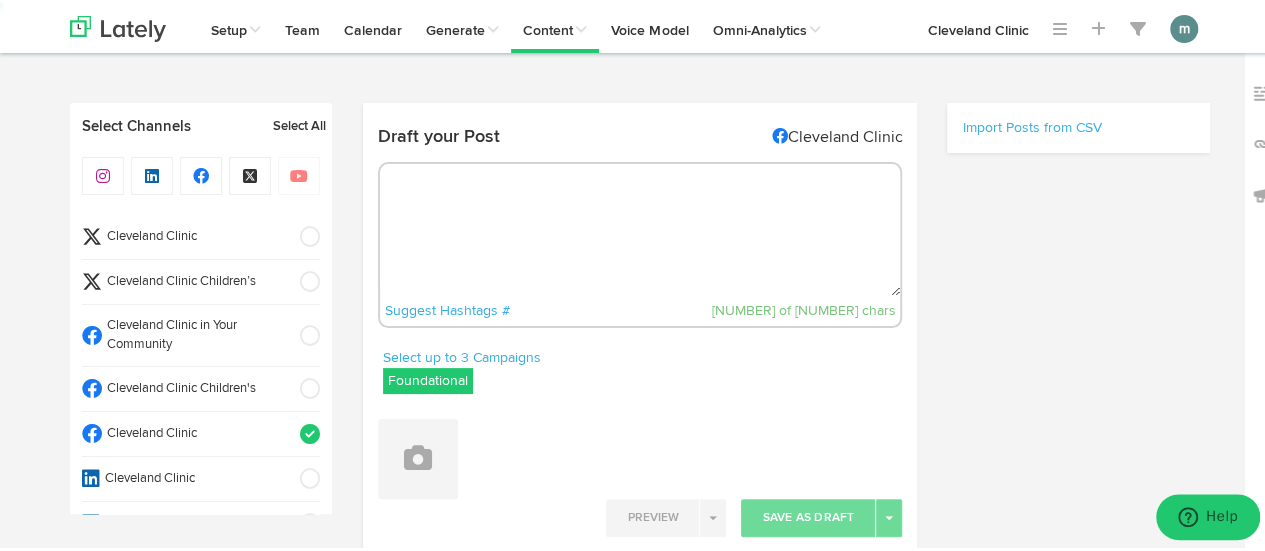 click at bounding box center [640, 227] 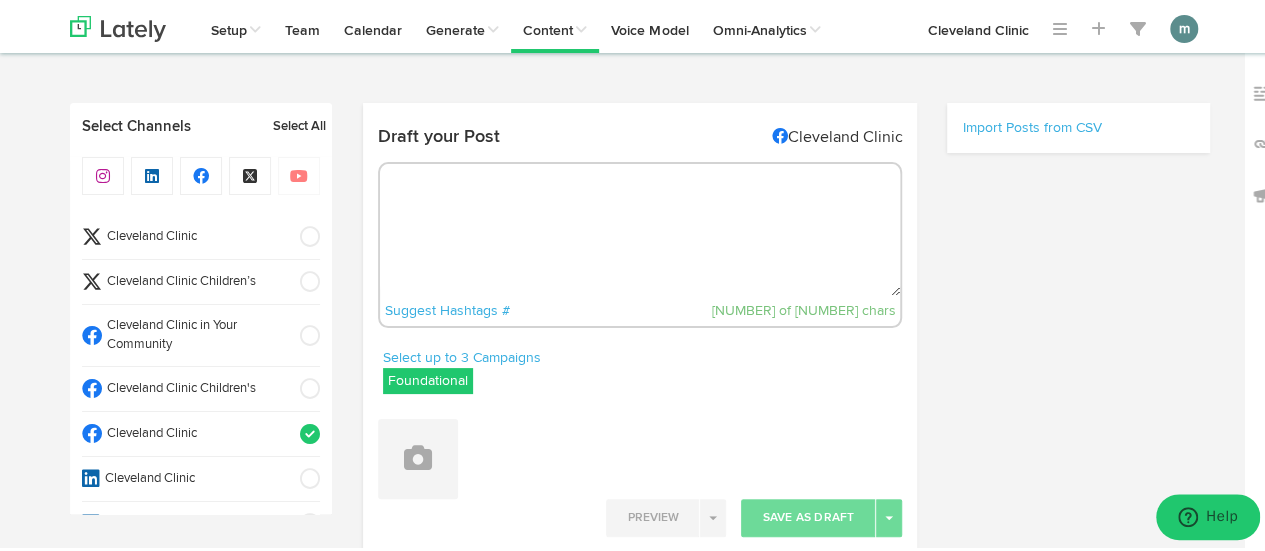paste on "A nephrologist explains why staying active, eating well and managing your blood pressure are key to long-term kidney health. https://cle.clinic/4lntGoC" 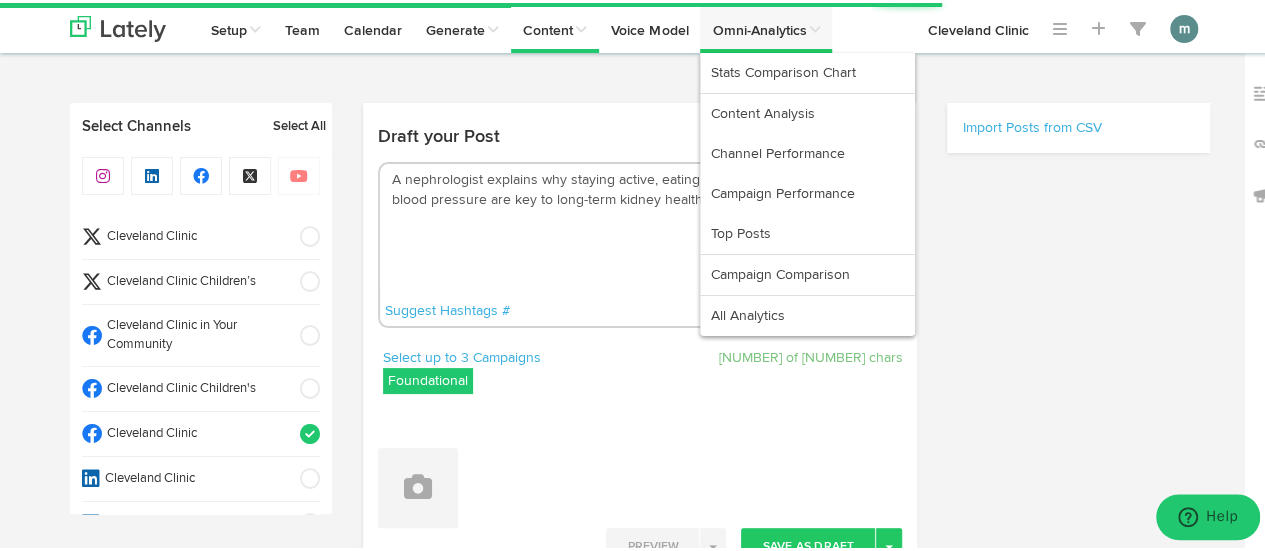 type on "A nephrologist explains why staying active, eating well and managing your blood pressure are key to long-term kidney health. https://cle.clinic/4lntGoC" 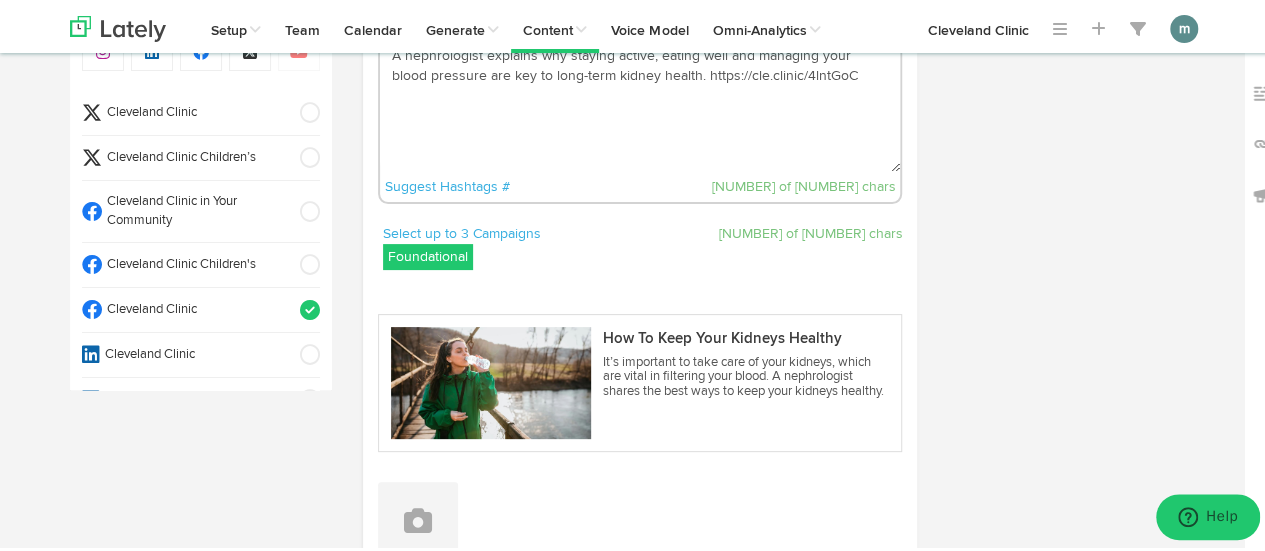 scroll, scrollTop: 300, scrollLeft: 0, axis: vertical 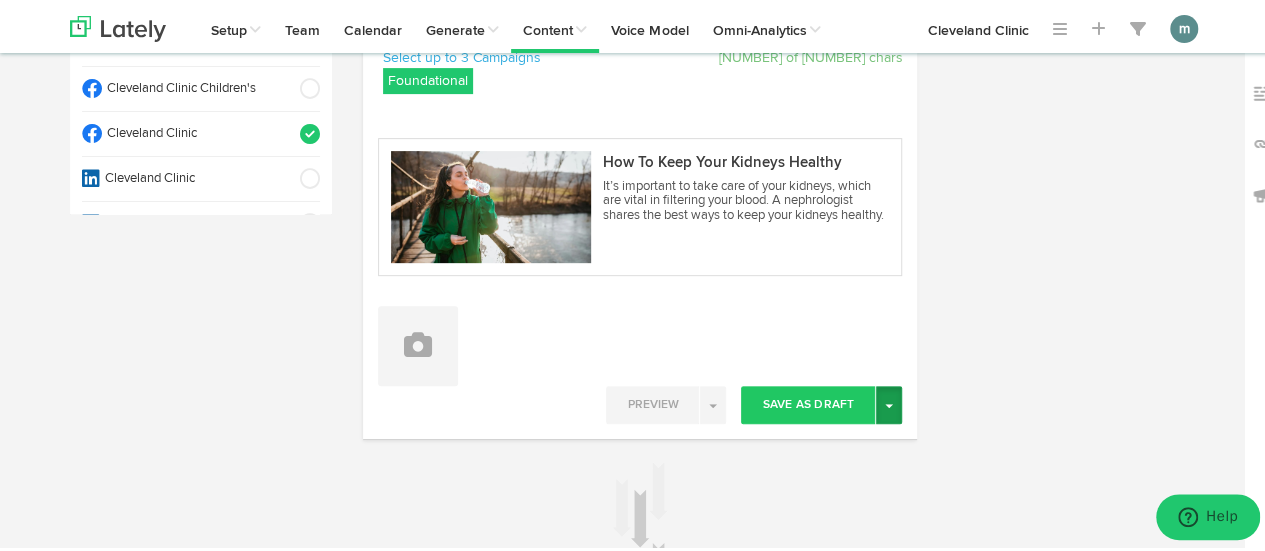 click at bounding box center [889, 403] 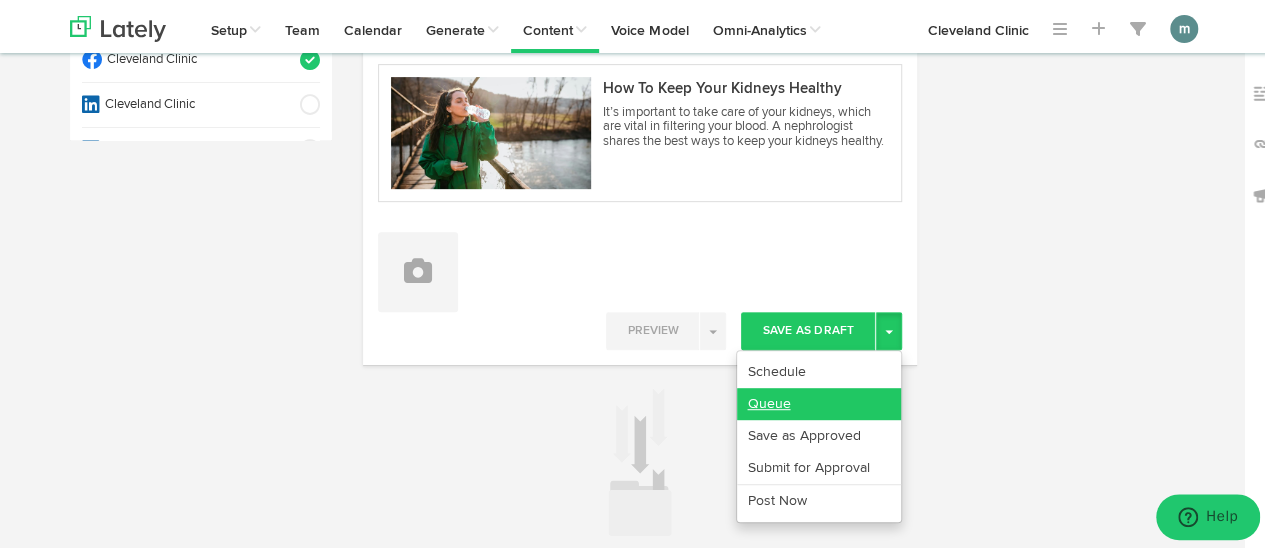 scroll, scrollTop: 400, scrollLeft: 0, axis: vertical 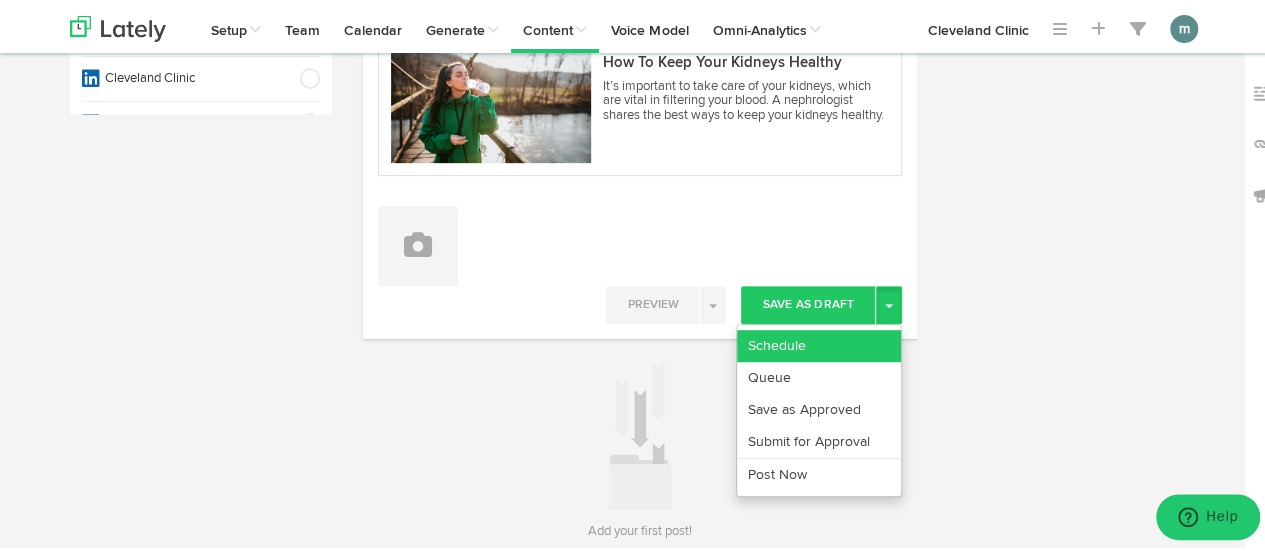 click on "Schedule" at bounding box center (819, 343) 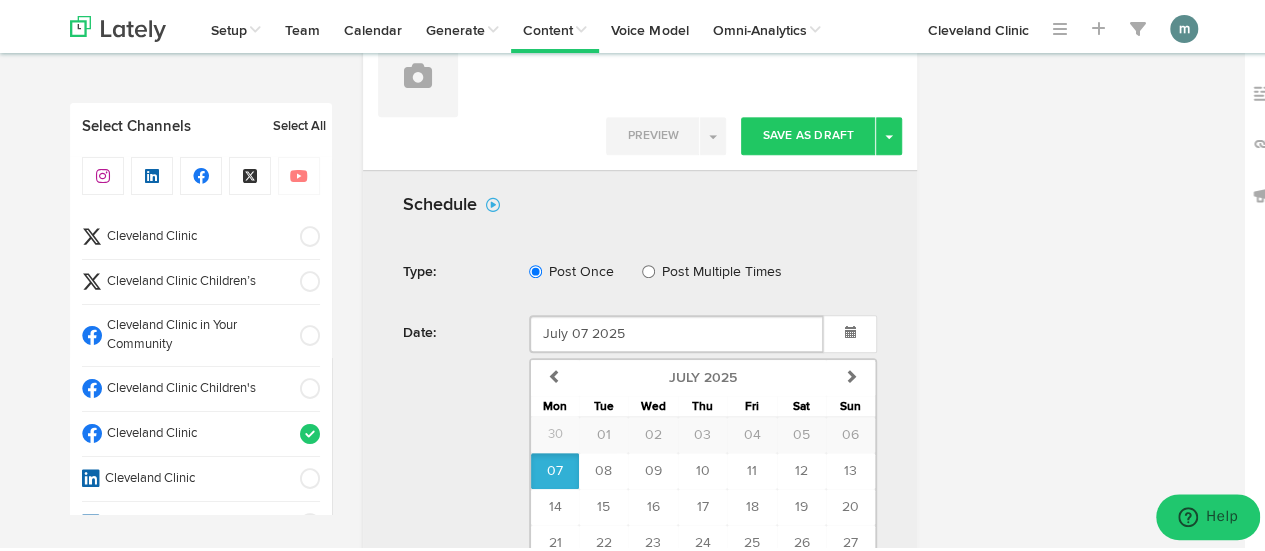 scroll, scrollTop: 800, scrollLeft: 0, axis: vertical 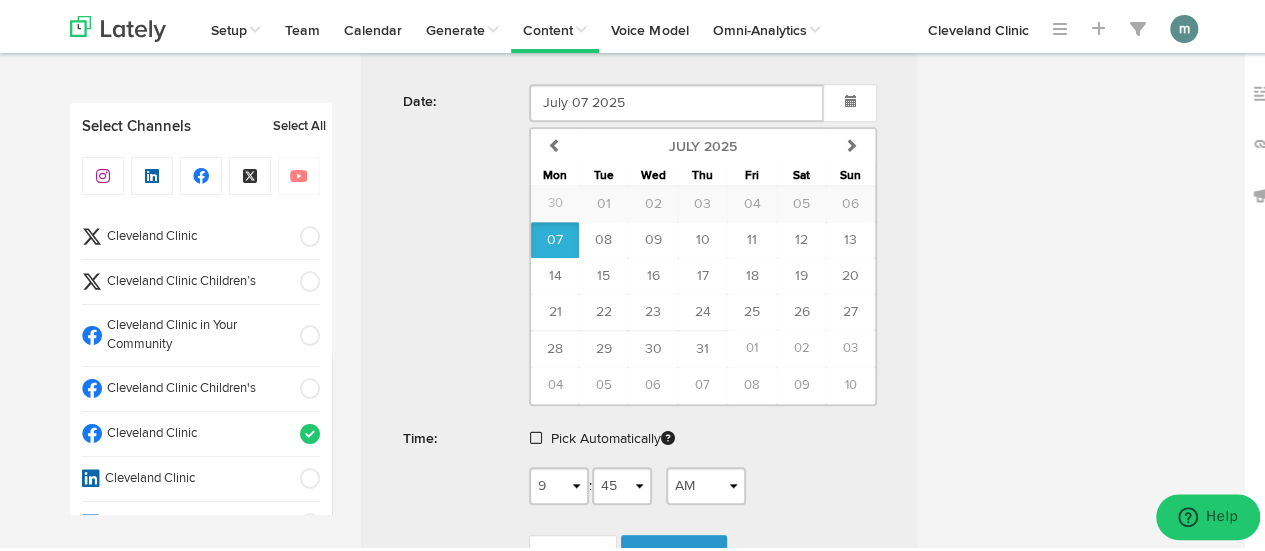 click at bounding box center (536, 435) 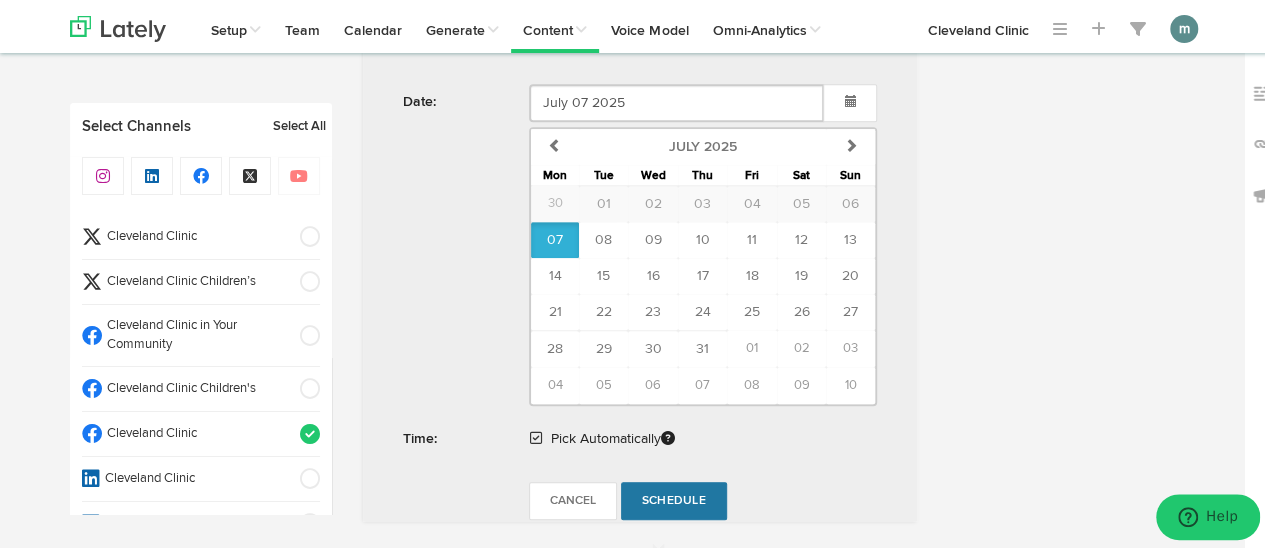 click on "Schedule" at bounding box center (674, 498) 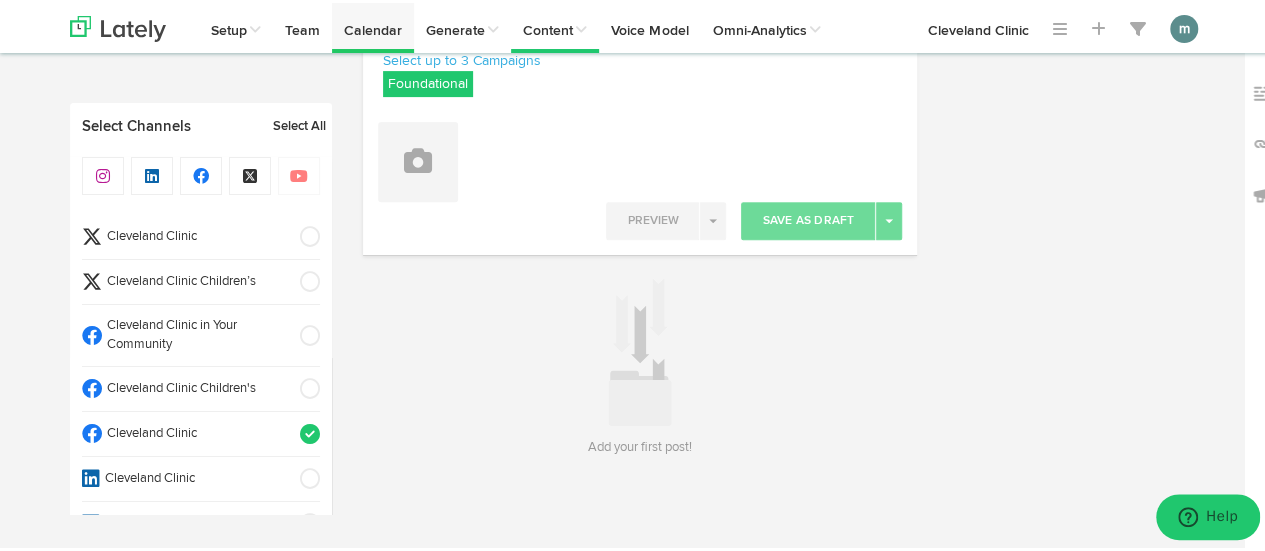 scroll, scrollTop: 295, scrollLeft: 0, axis: vertical 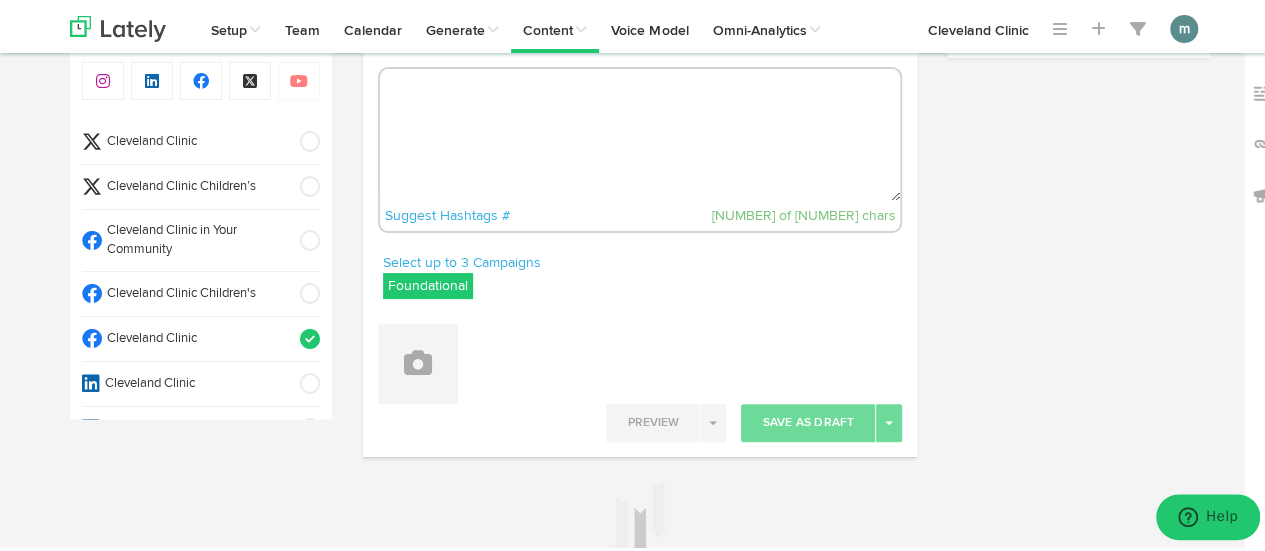 click on "Cleveland Clinic" at bounding box center [194, 139] 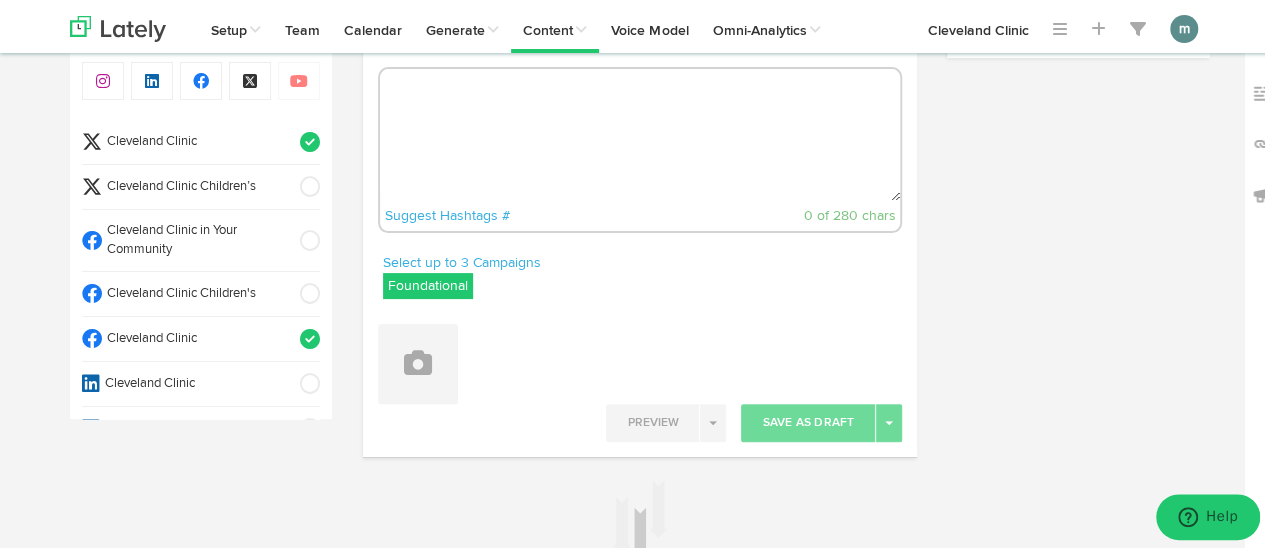 click on "Cleveland Clinic" at bounding box center [194, 139] 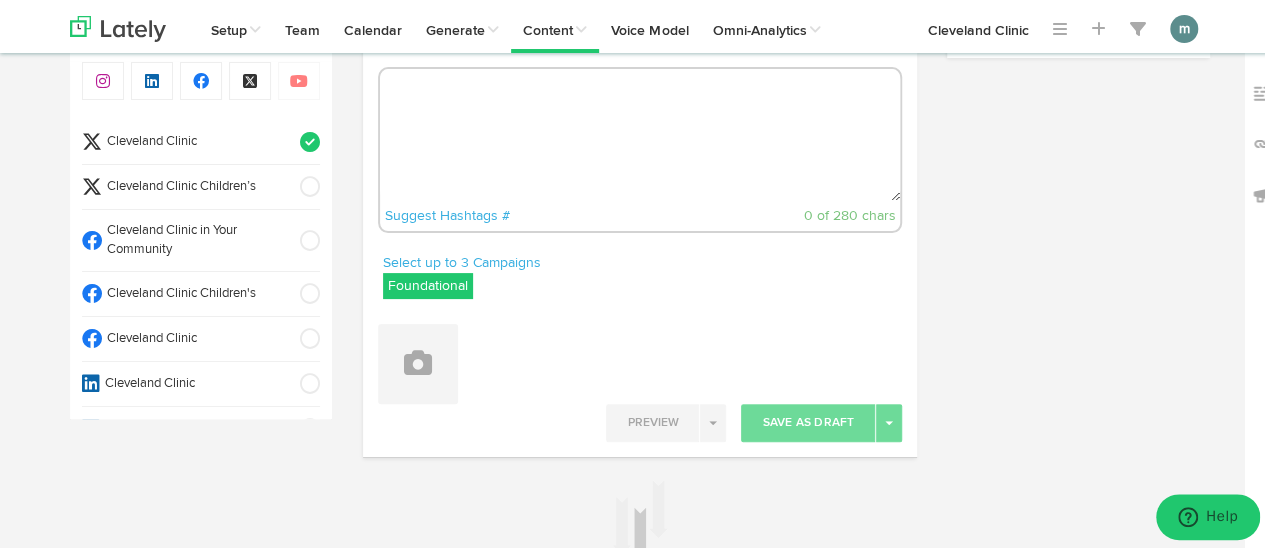click at bounding box center [640, 132] 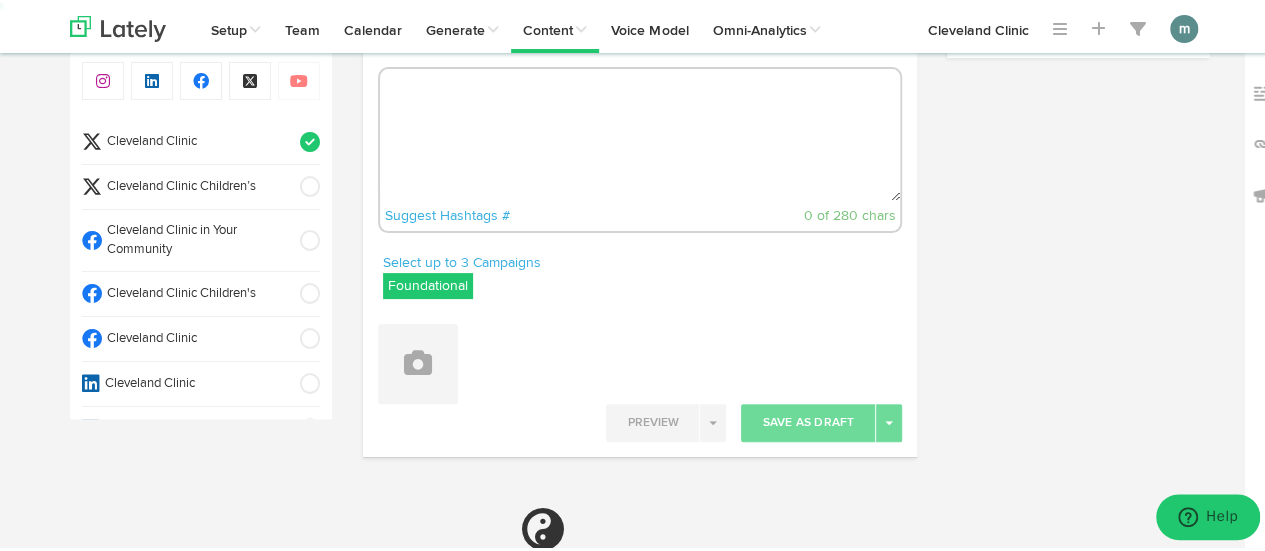 paste on "Stepping on a rusty nail isn’t the only way to get tetanus — even minor injuries from gardening or animal scratches can be a risk. https://cle.clinic/3GahQOt" 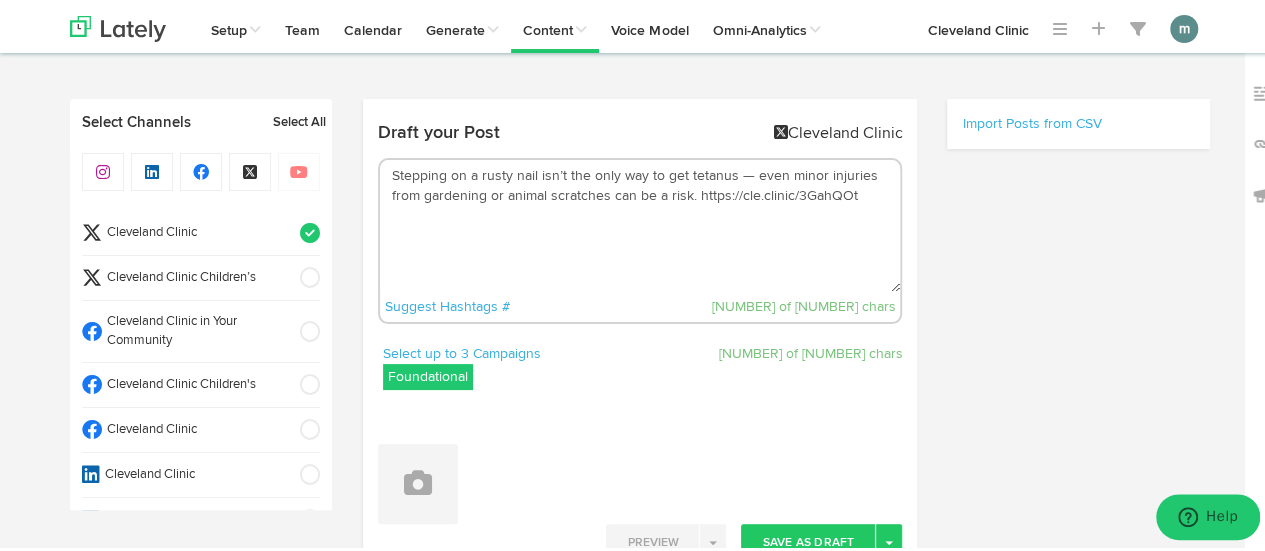 scroll, scrollTop: 0, scrollLeft: 0, axis: both 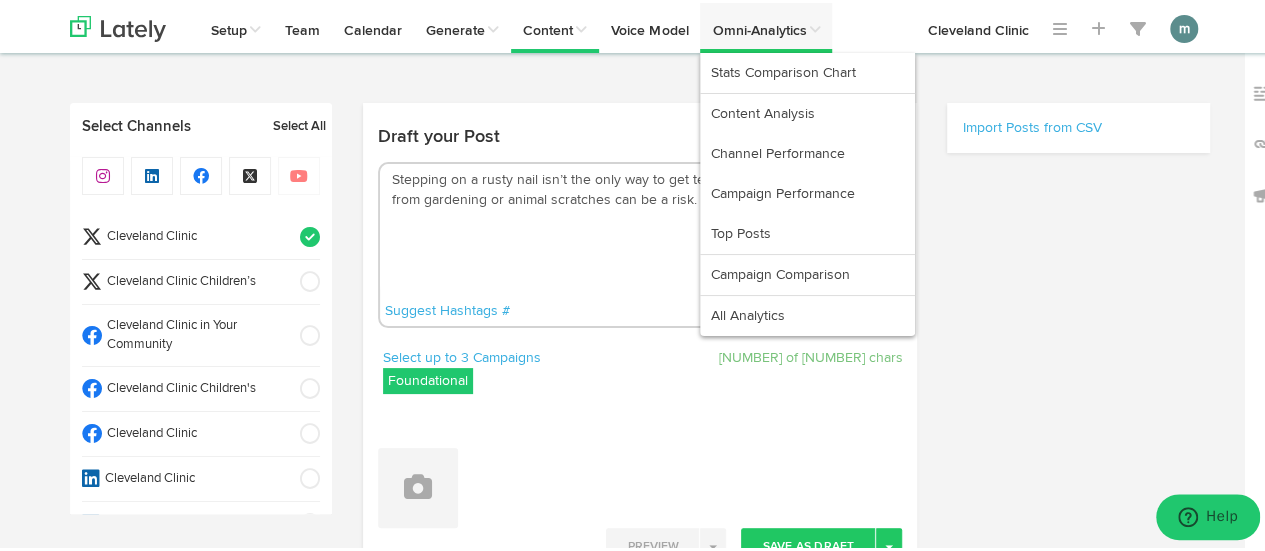 type on "Stepping on a rusty nail isn’t the only way to get tetanus — even minor injuries from gardening or animal scratches can be a risk. https://cle.clinic/3GahQOt" 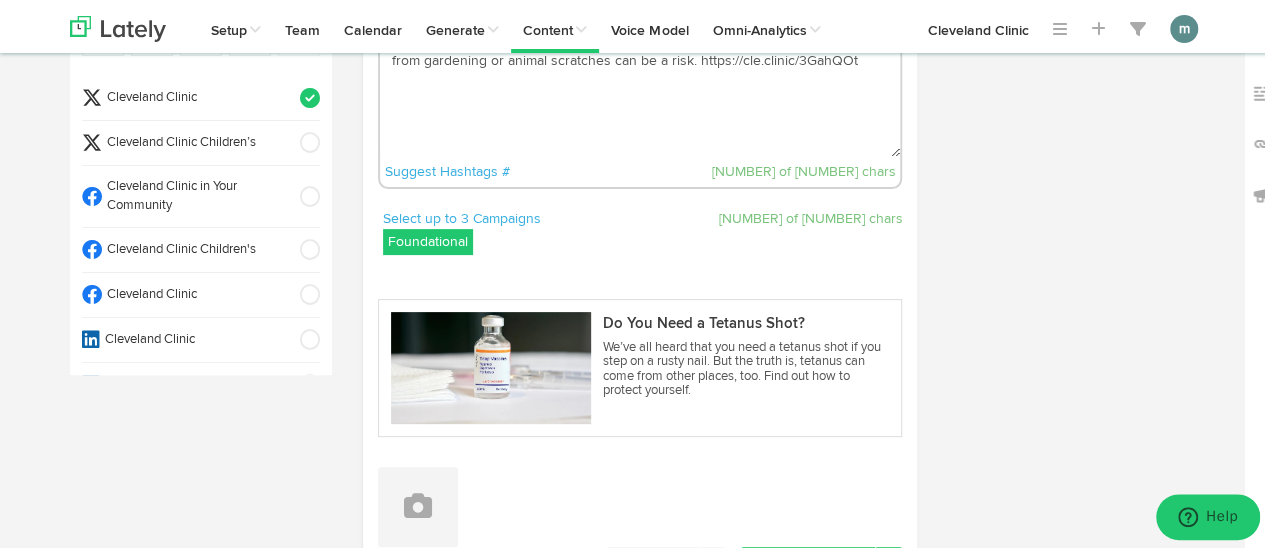 scroll, scrollTop: 300, scrollLeft: 0, axis: vertical 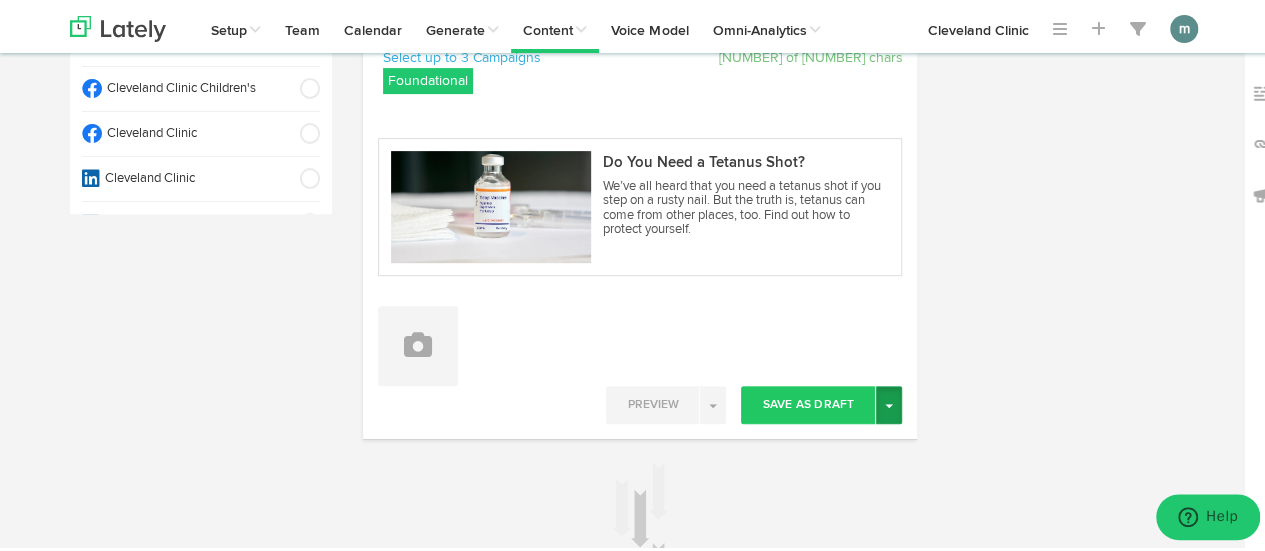 click on "Toggle Dropdown" at bounding box center (889, 402) 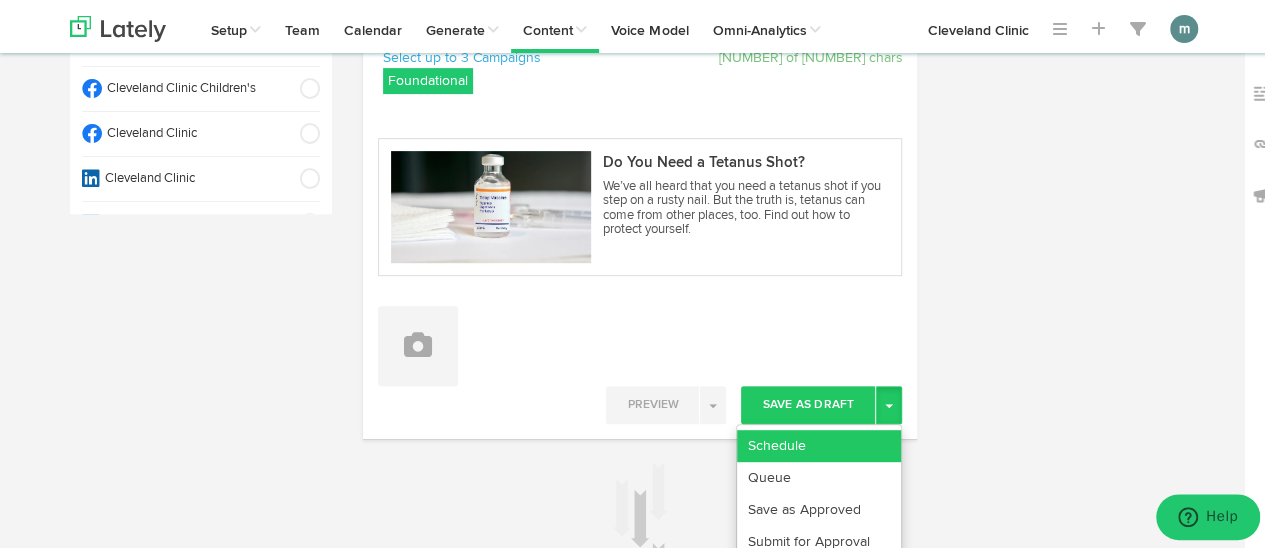 click on "Schedule" at bounding box center [819, 443] 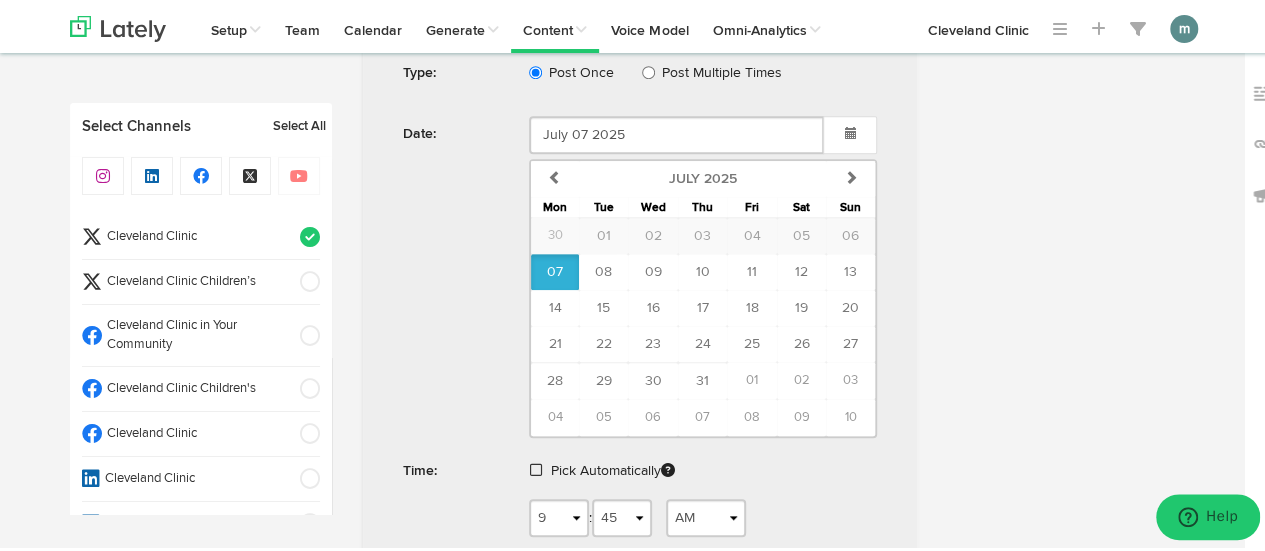 scroll, scrollTop: 800, scrollLeft: 0, axis: vertical 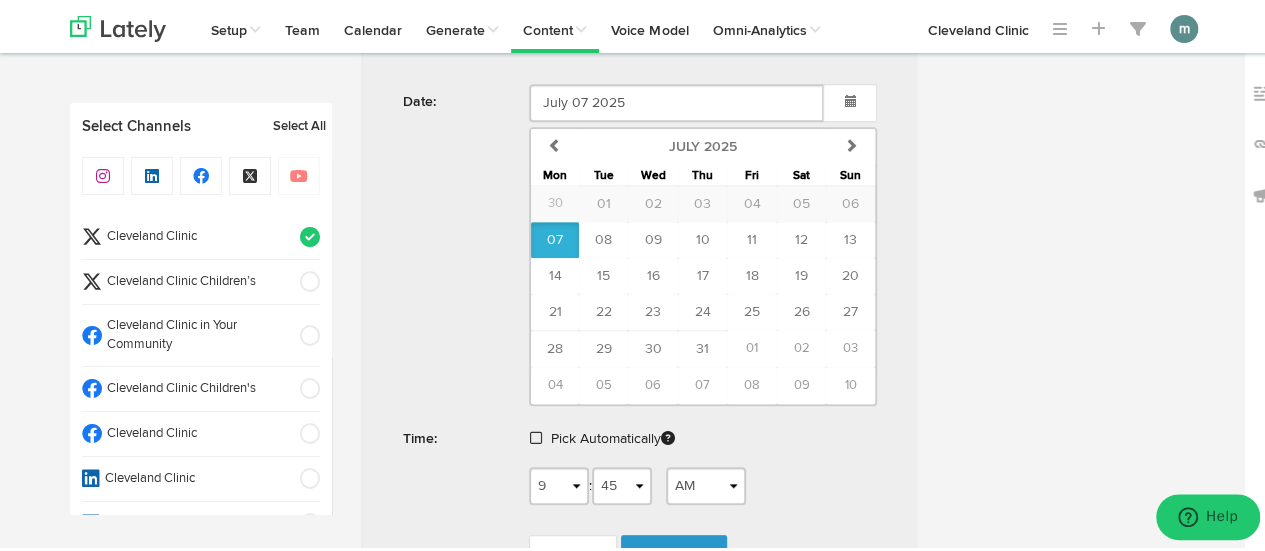 click at bounding box center [536, 435] 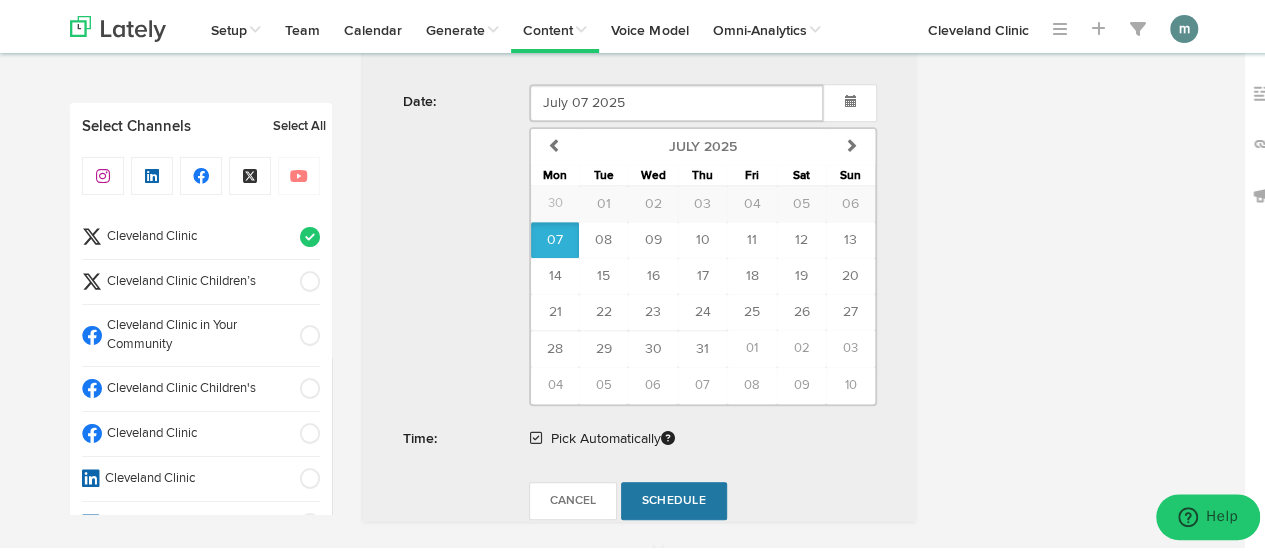 click on "Schedule" at bounding box center (674, 498) 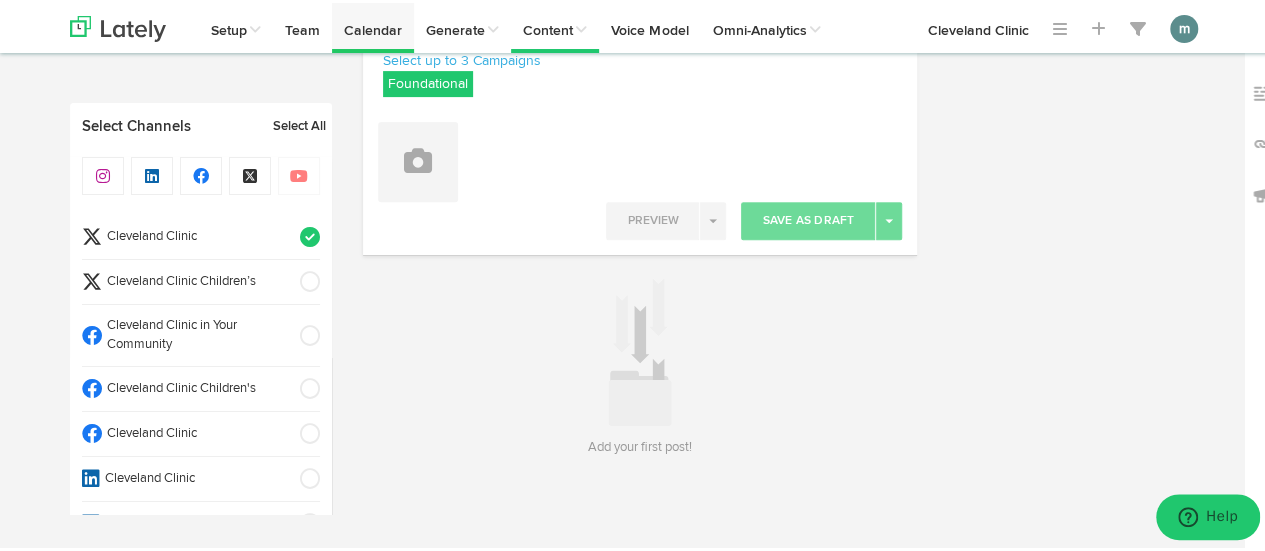 scroll, scrollTop: 295, scrollLeft: 0, axis: vertical 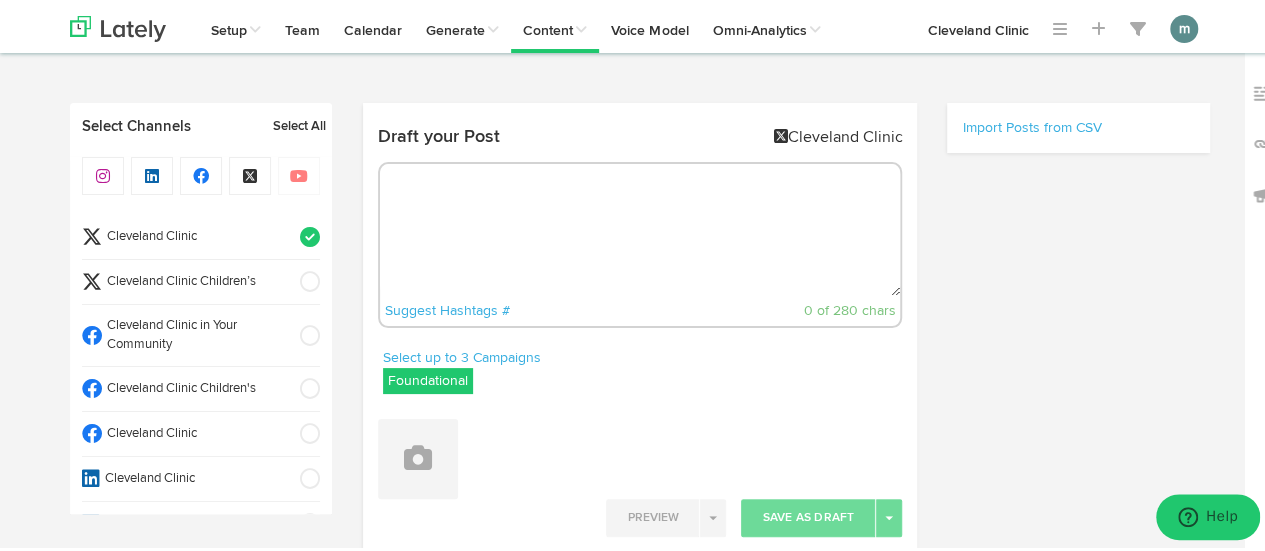 click at bounding box center [640, 227] 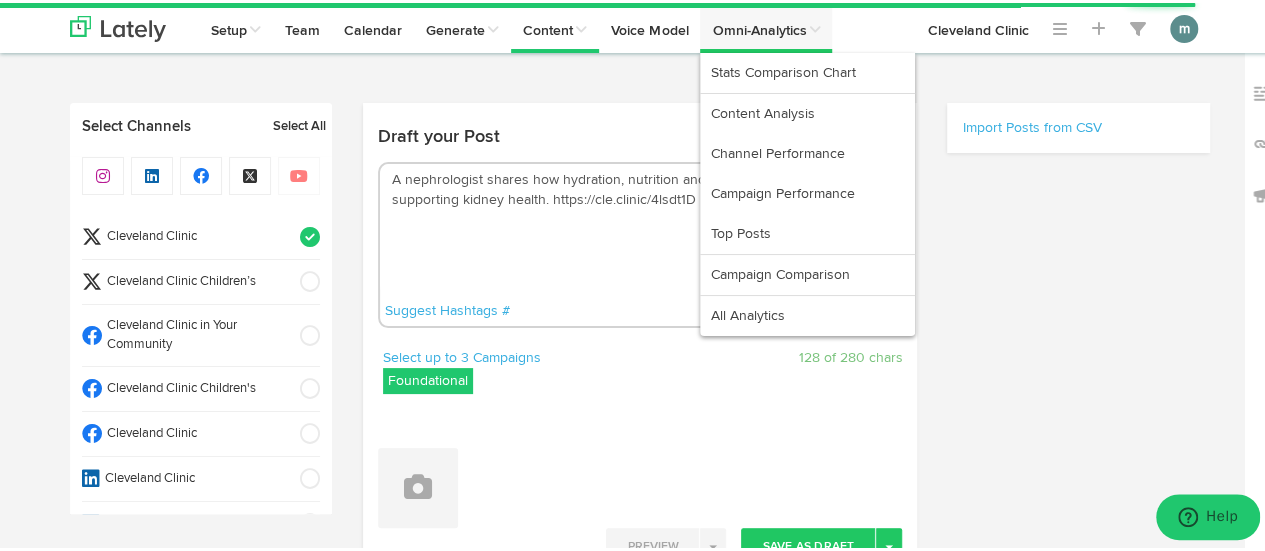 type on "A nephrologist shares how hydration, nutrition and movement all play a role in supporting kidney health. https://cle.clinic/4lsdt1D" 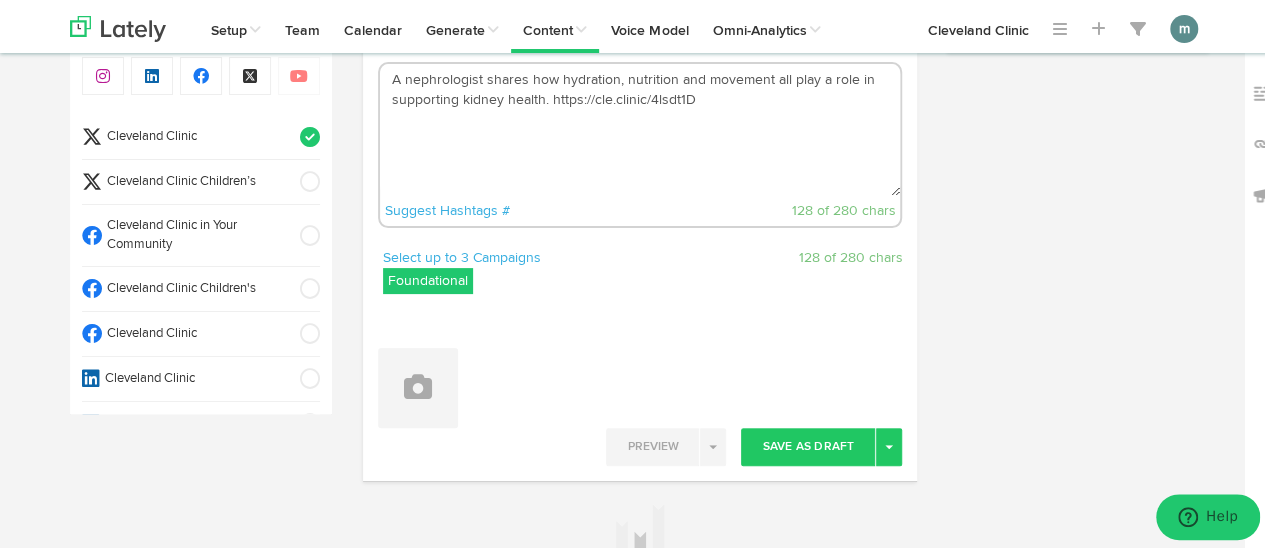 scroll, scrollTop: 0, scrollLeft: 0, axis: both 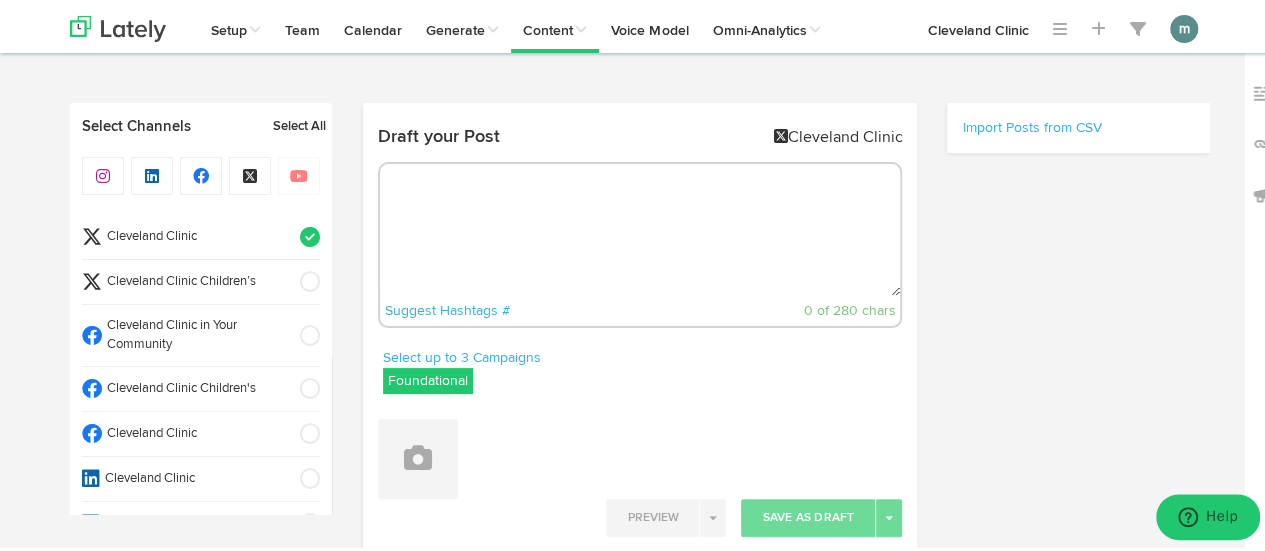 drag, startPoint x: 558, startPoint y: 263, endPoint x: 574, endPoint y: 189, distance: 75.70998 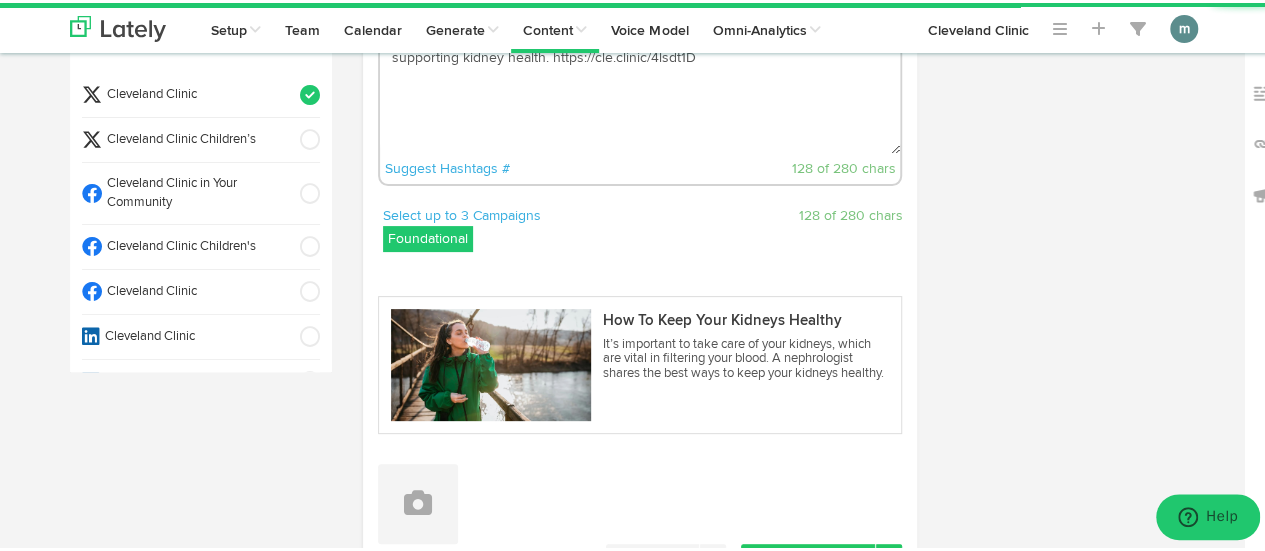 scroll, scrollTop: 400, scrollLeft: 0, axis: vertical 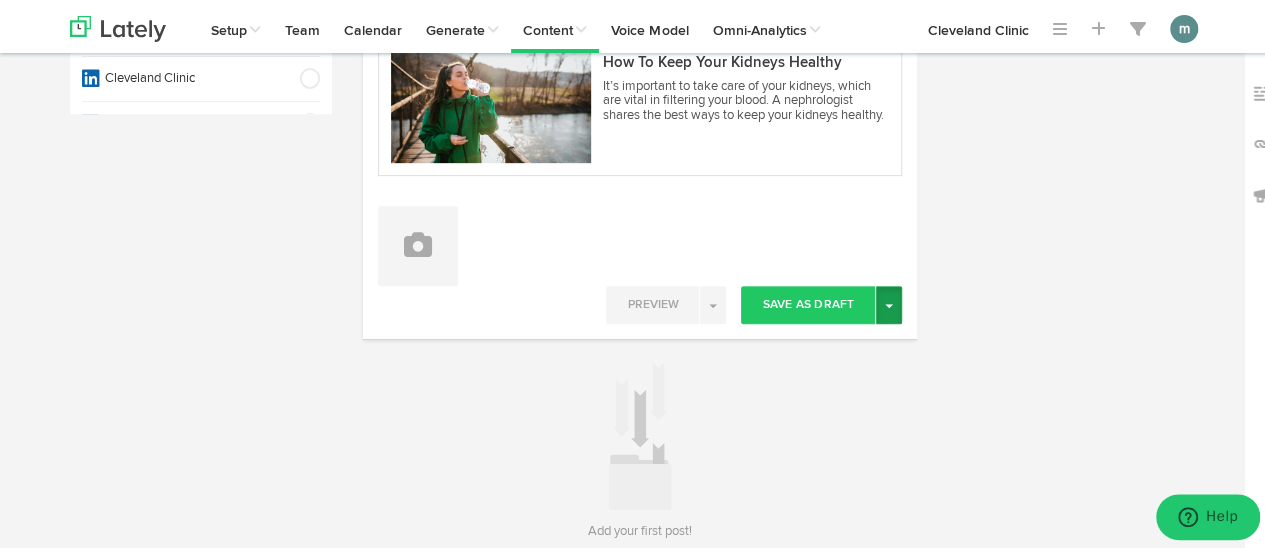 type on "A nephrologist shares how hydration, nutrition and movement all play a role in supporting kidney health. https://cle.clinic/4lsdt1D" 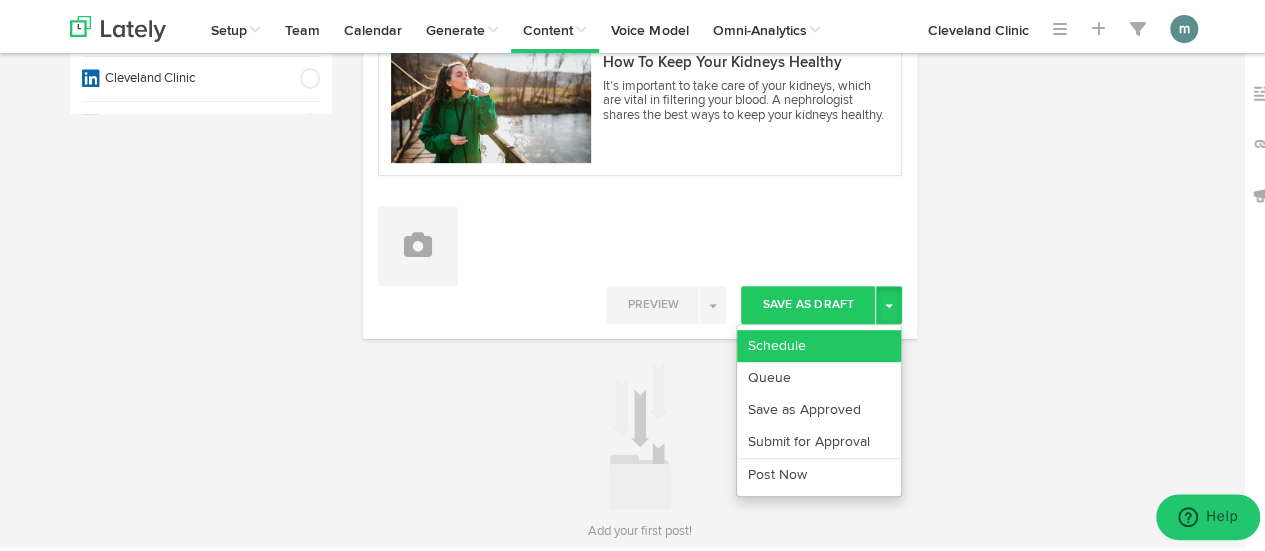 click on "Schedule" at bounding box center (819, 343) 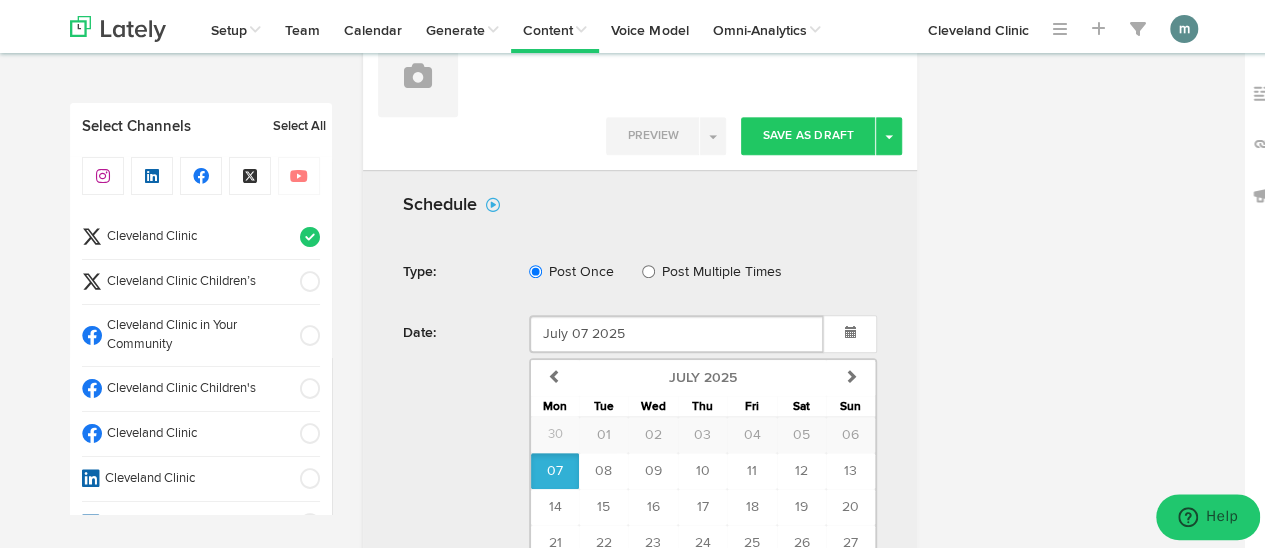 scroll, scrollTop: 842, scrollLeft: 0, axis: vertical 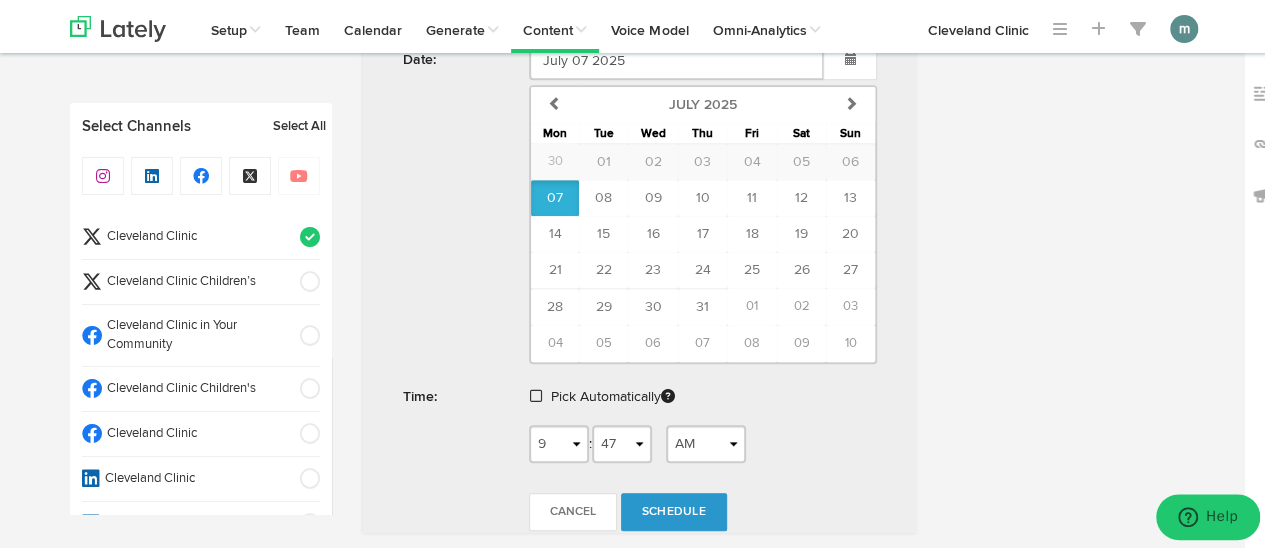 click at bounding box center (538, 394) 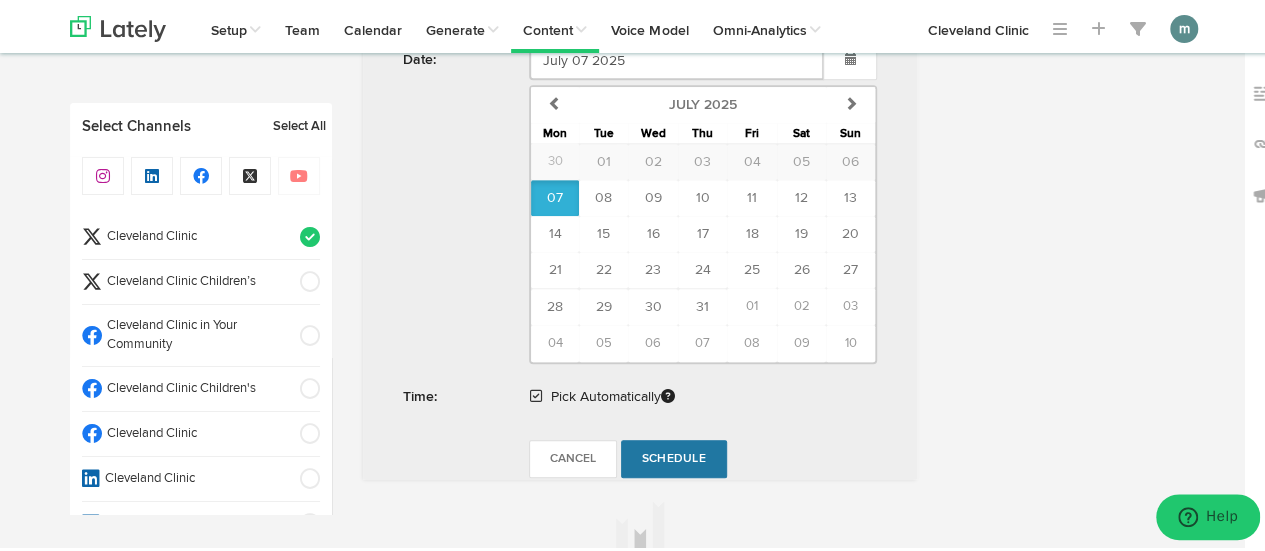 click on "Schedule" at bounding box center (674, 456) 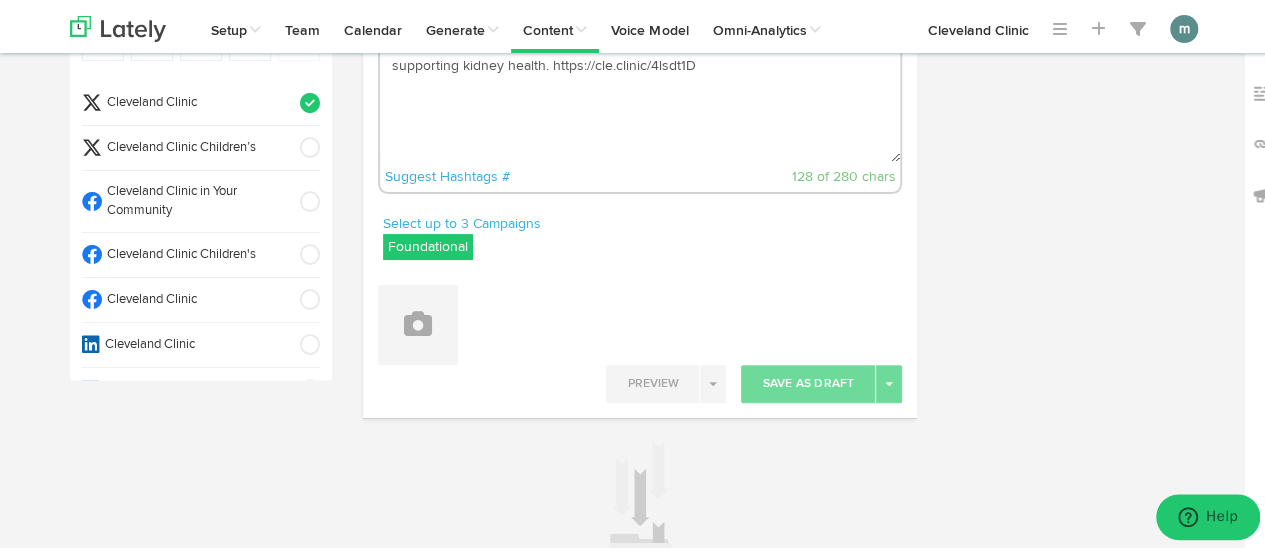 scroll, scrollTop: 95, scrollLeft: 0, axis: vertical 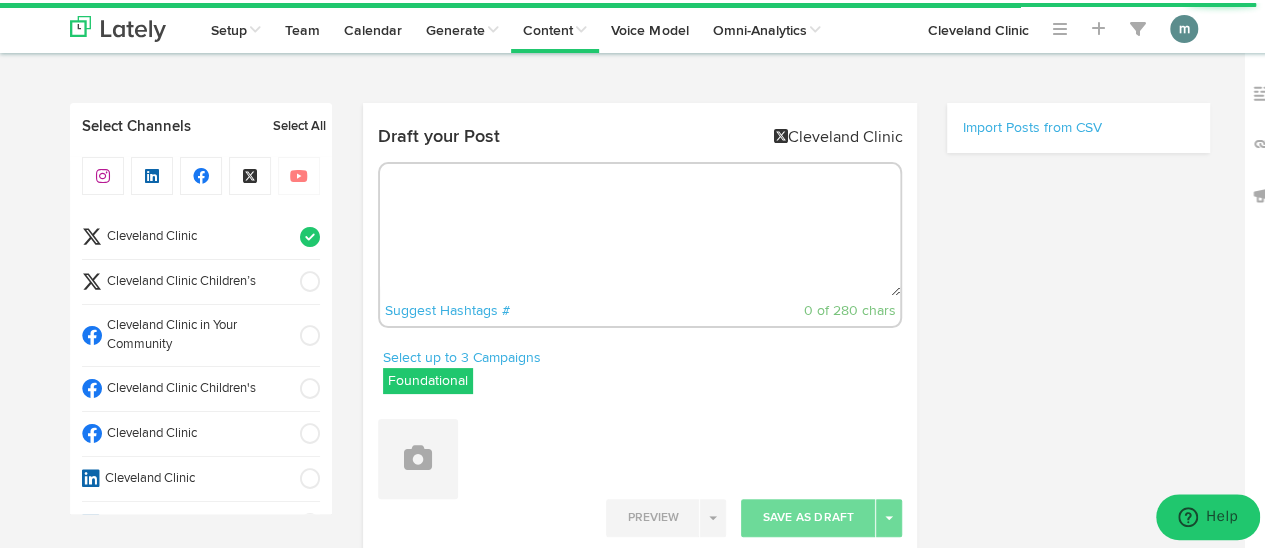 click at bounding box center [640, 227] 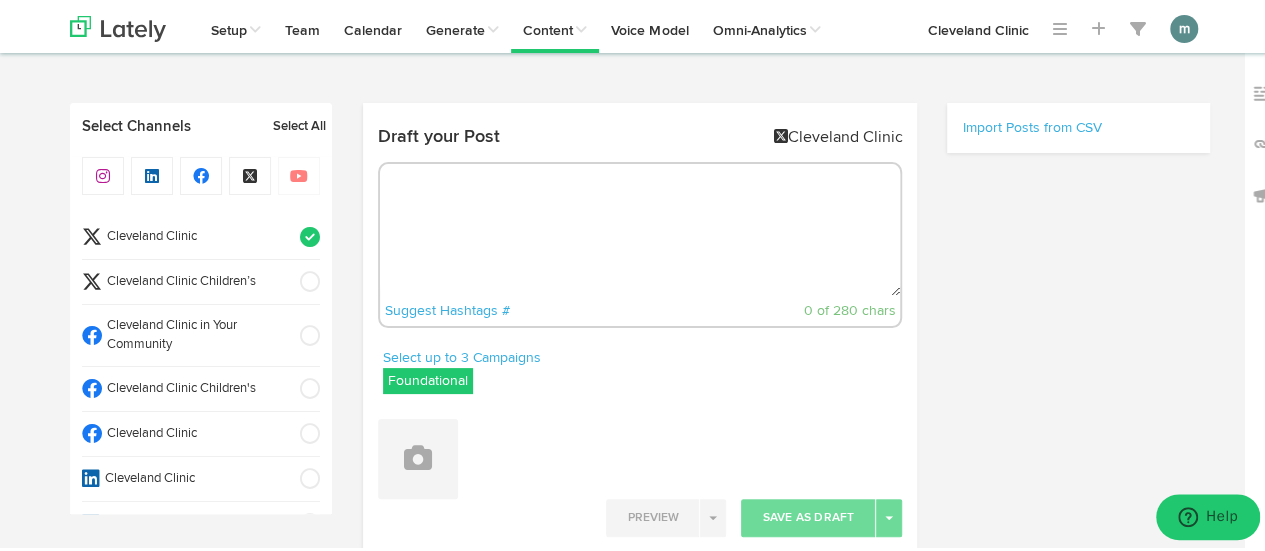 paste on "From your lats to your traps, learn which muscles dumbbell rows target and how to get the most out of every rep. https://cle.clinic/4ijnBqz" 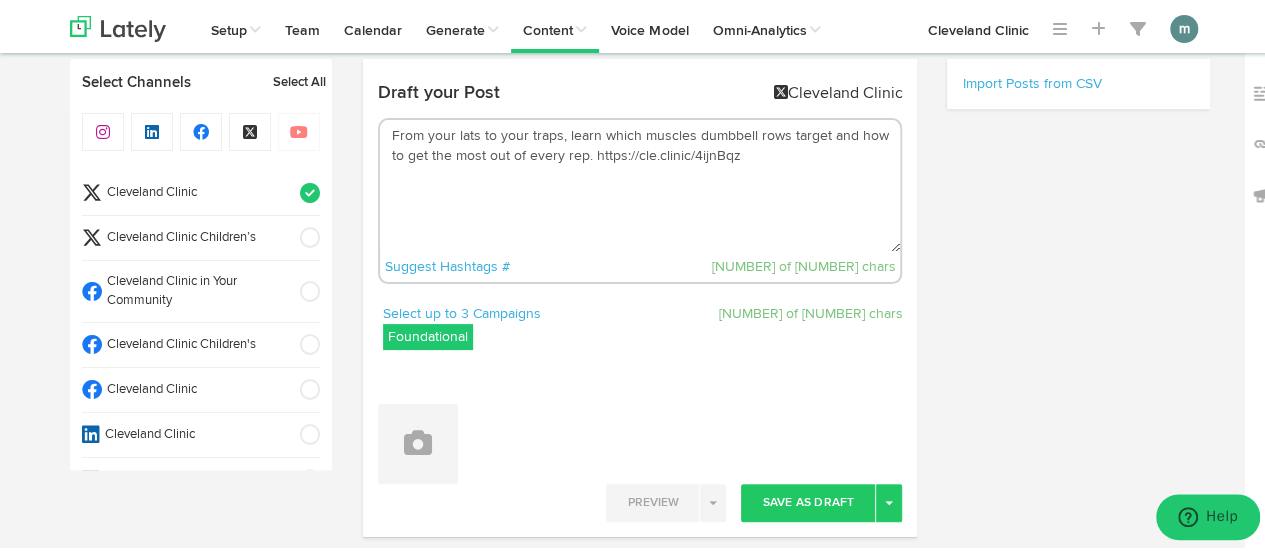 scroll, scrollTop: 0, scrollLeft: 0, axis: both 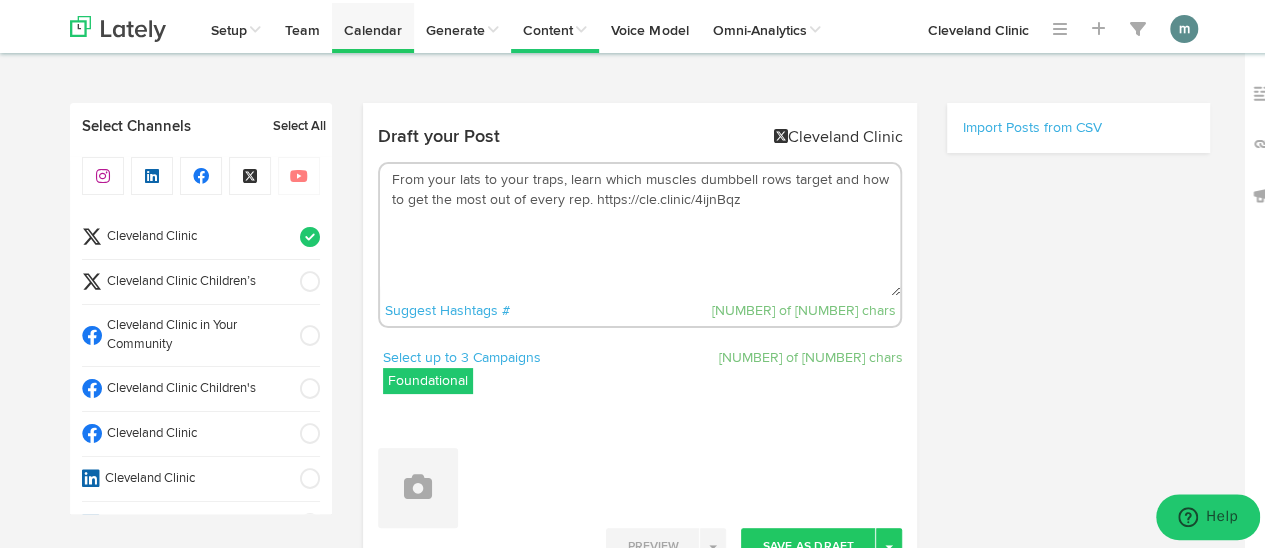 type on "From your lats to your traps, learn which muscles dumbbell rows target and how to get the most out of every rep. https://cle.clinic/4ijnBqz" 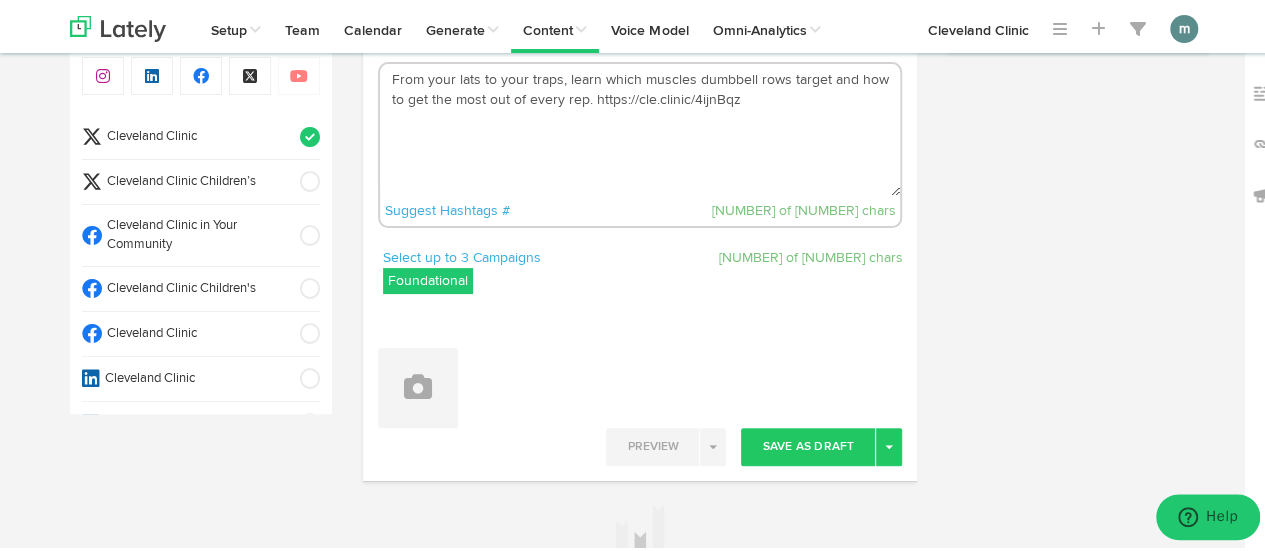 scroll, scrollTop: 0, scrollLeft: 0, axis: both 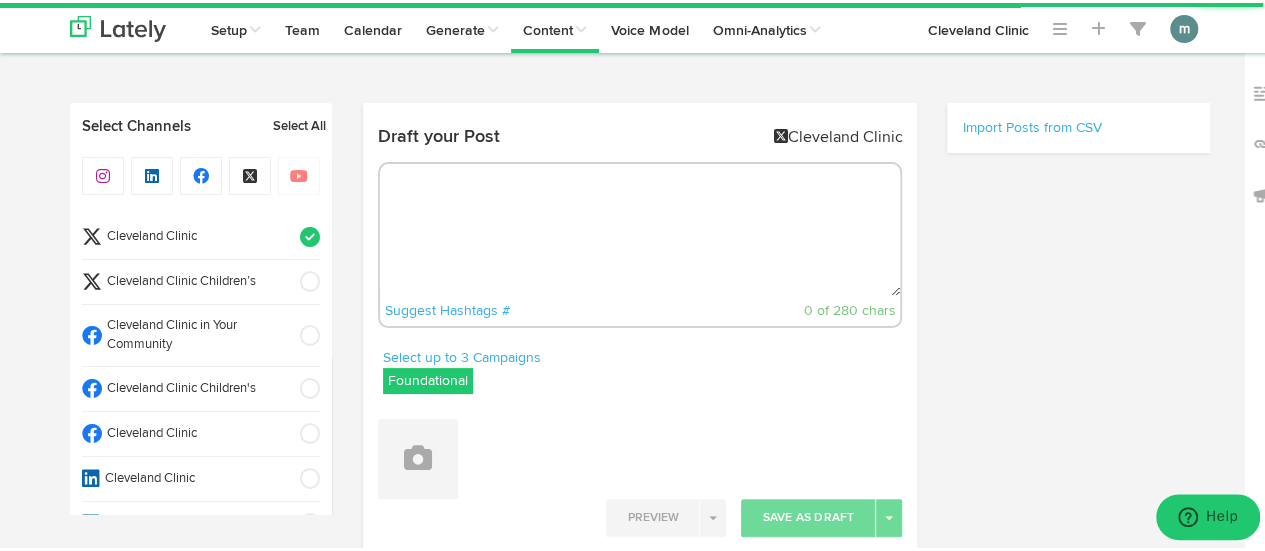click at bounding box center [640, 227] 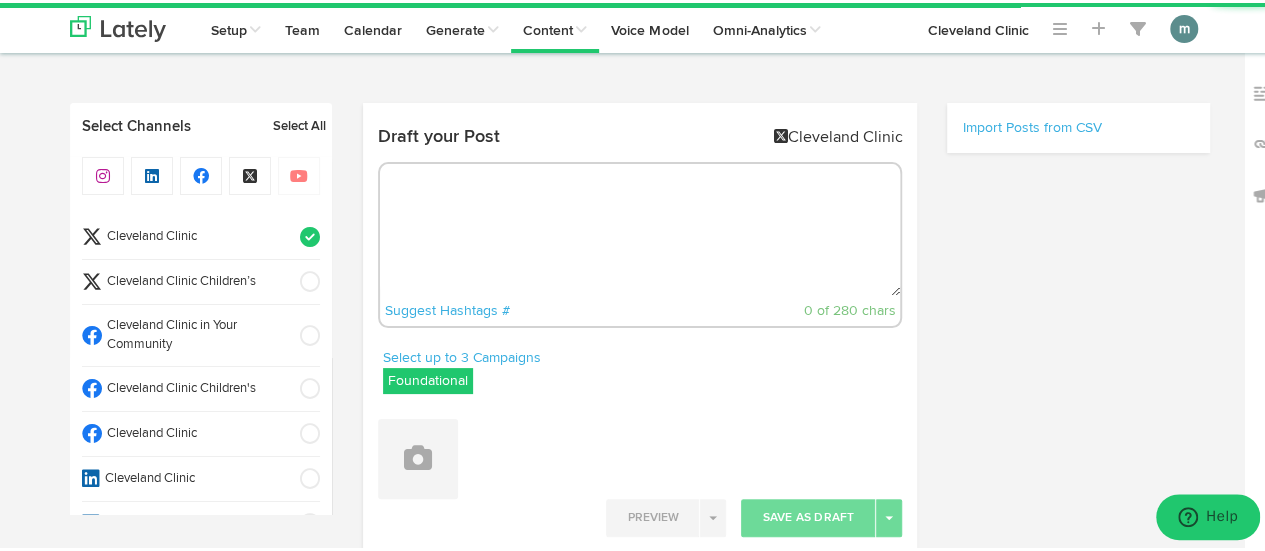 paste on "From your lats to your traps, learn which muscles dumbbell rows target and how to get the most out of every rep. https://cle.clinic/4ijnBqz" 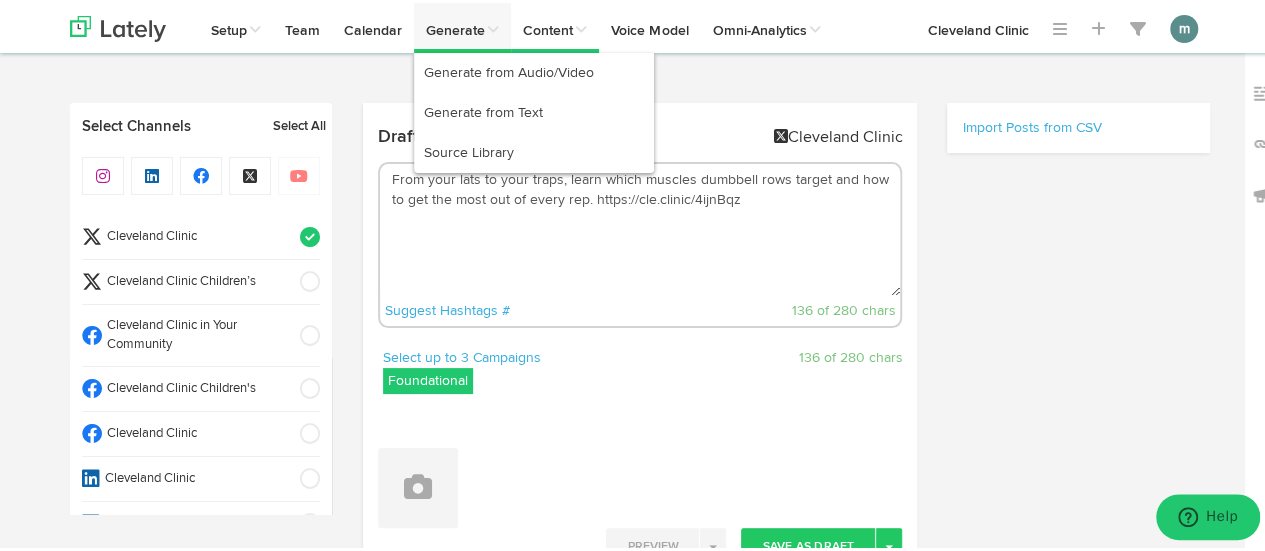 type on "From your lats to your traps, learn which muscles dumbbell rows target and how to get the most out of every rep. https://cle.clinic/4ijnBqz" 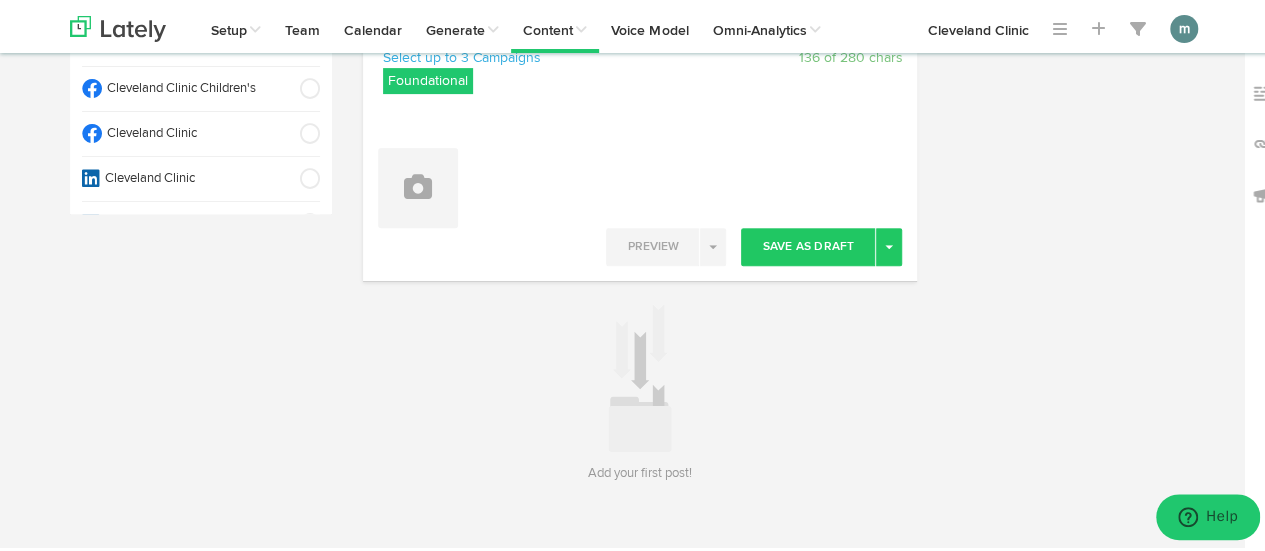 scroll, scrollTop: 0, scrollLeft: 0, axis: both 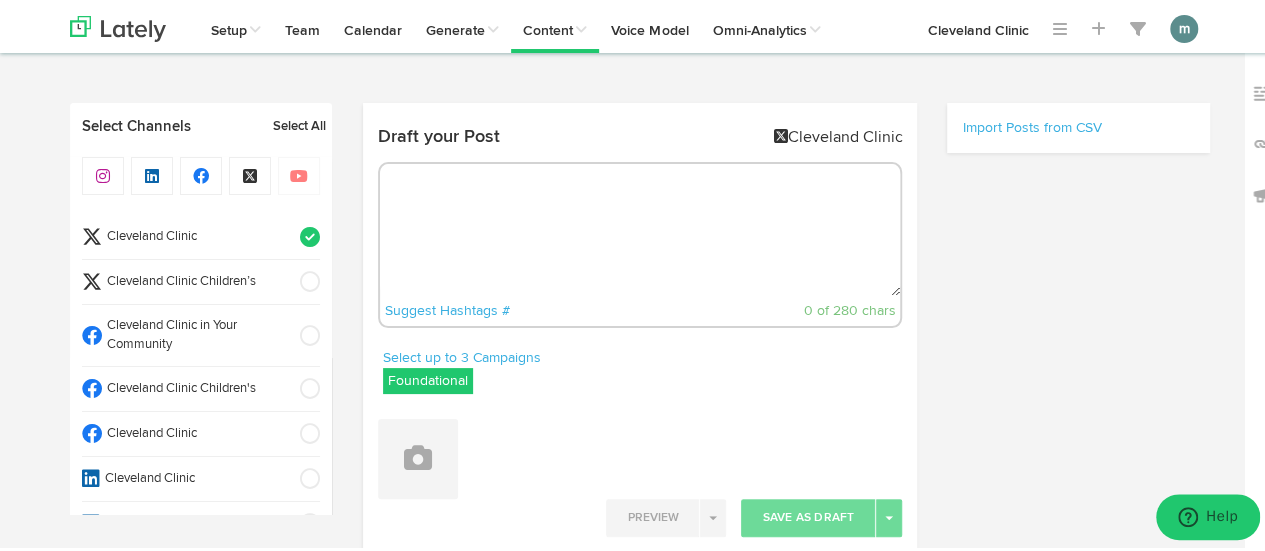 click at bounding box center [640, 227] 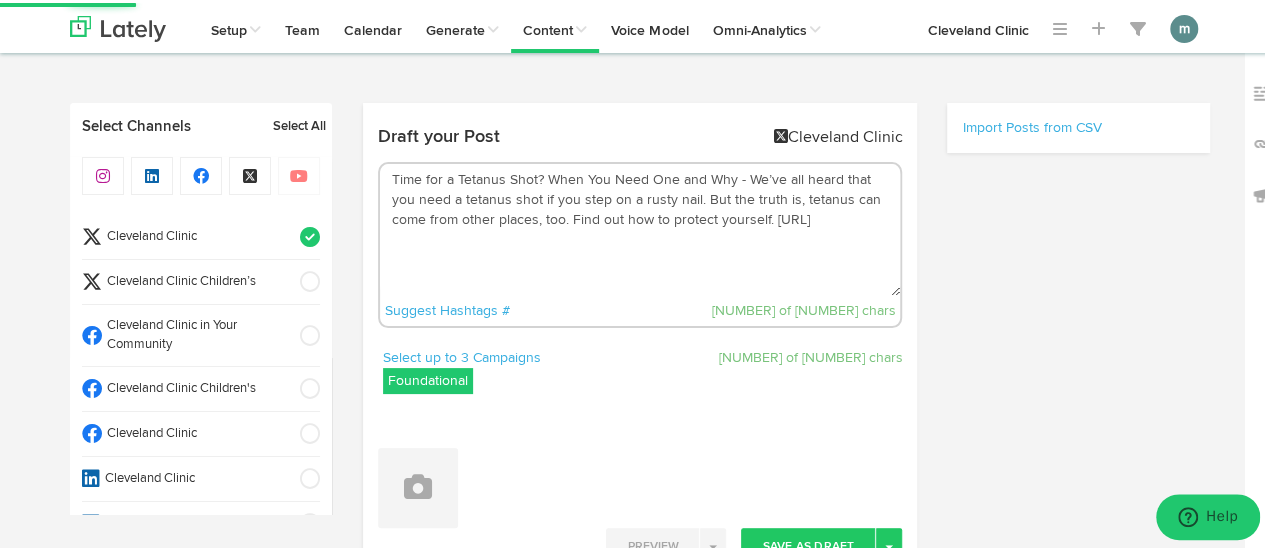 drag, startPoint x: 524, startPoint y: 237, endPoint x: 357, endPoint y: 153, distance: 186.93582 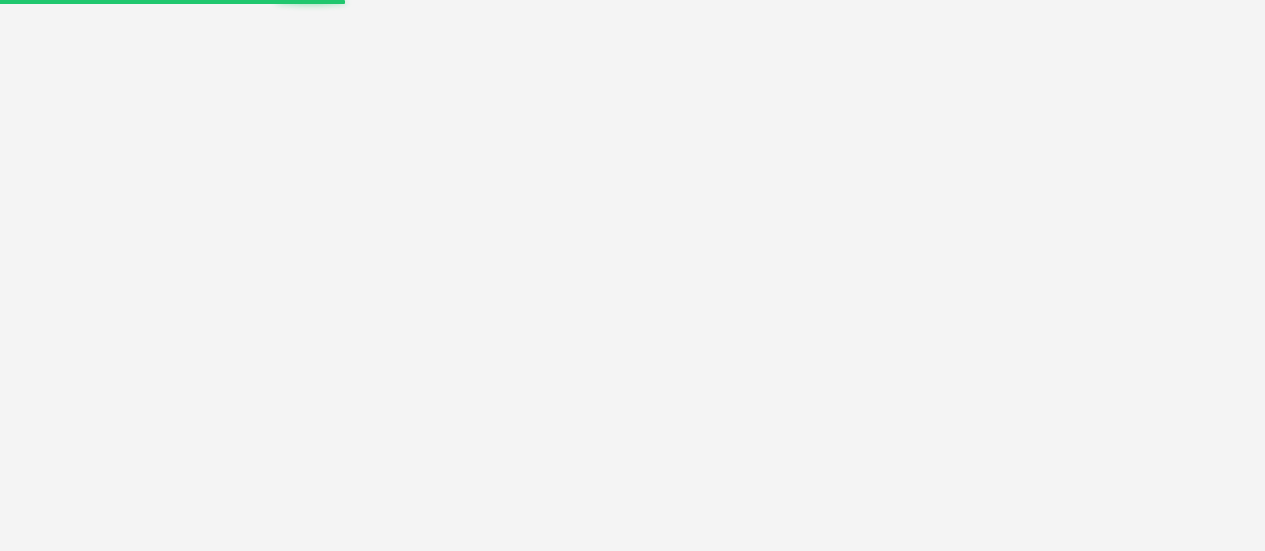 scroll, scrollTop: 0, scrollLeft: 0, axis: both 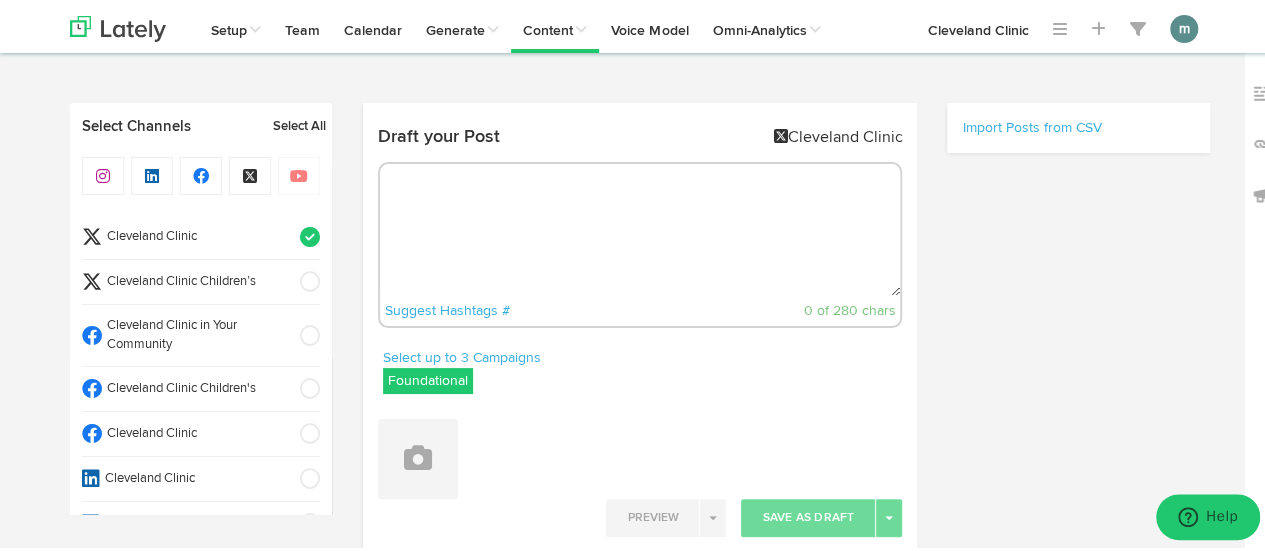 click at bounding box center [640, 227] 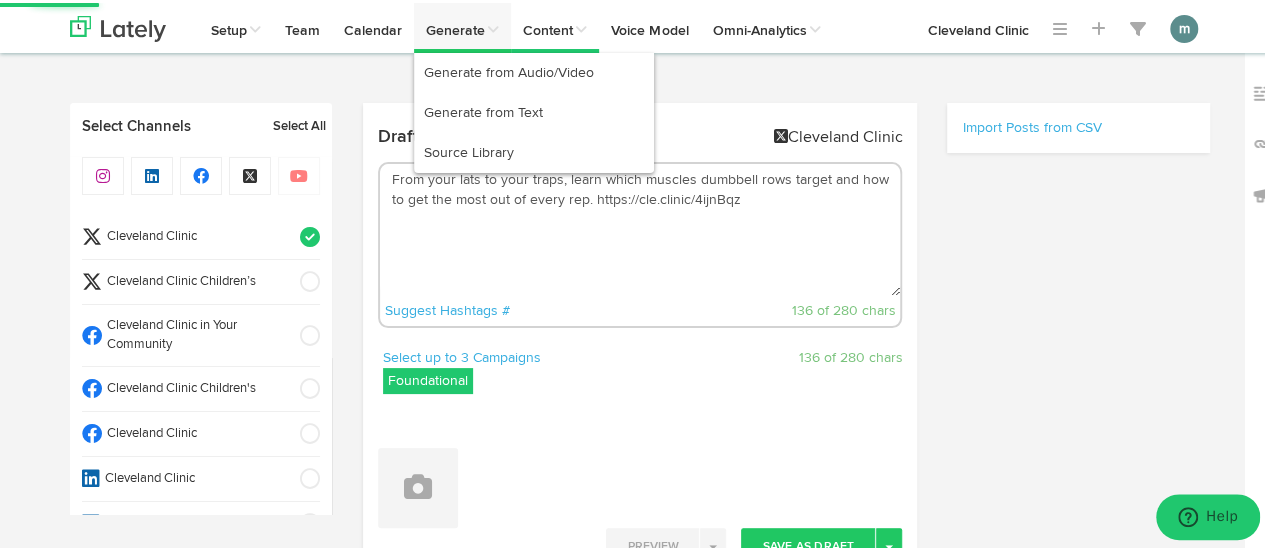 type on "From your lats to your traps, learn which muscles dumbbell rows target and how to get the most out of every rep. https://cle.clinic/4ijnBqz" 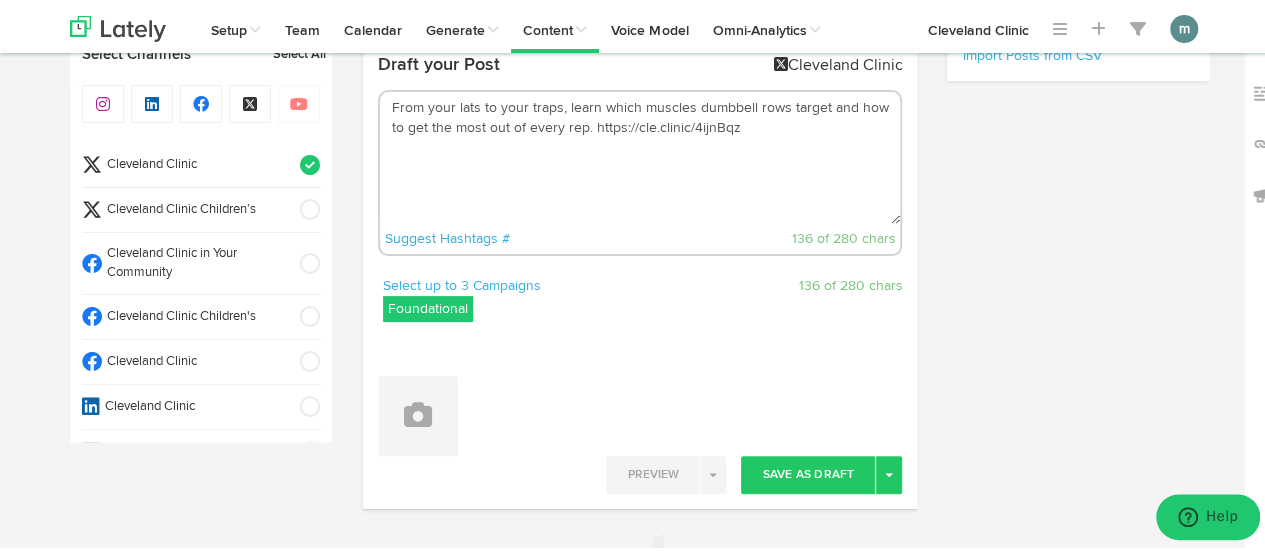 scroll, scrollTop: 0, scrollLeft: 0, axis: both 